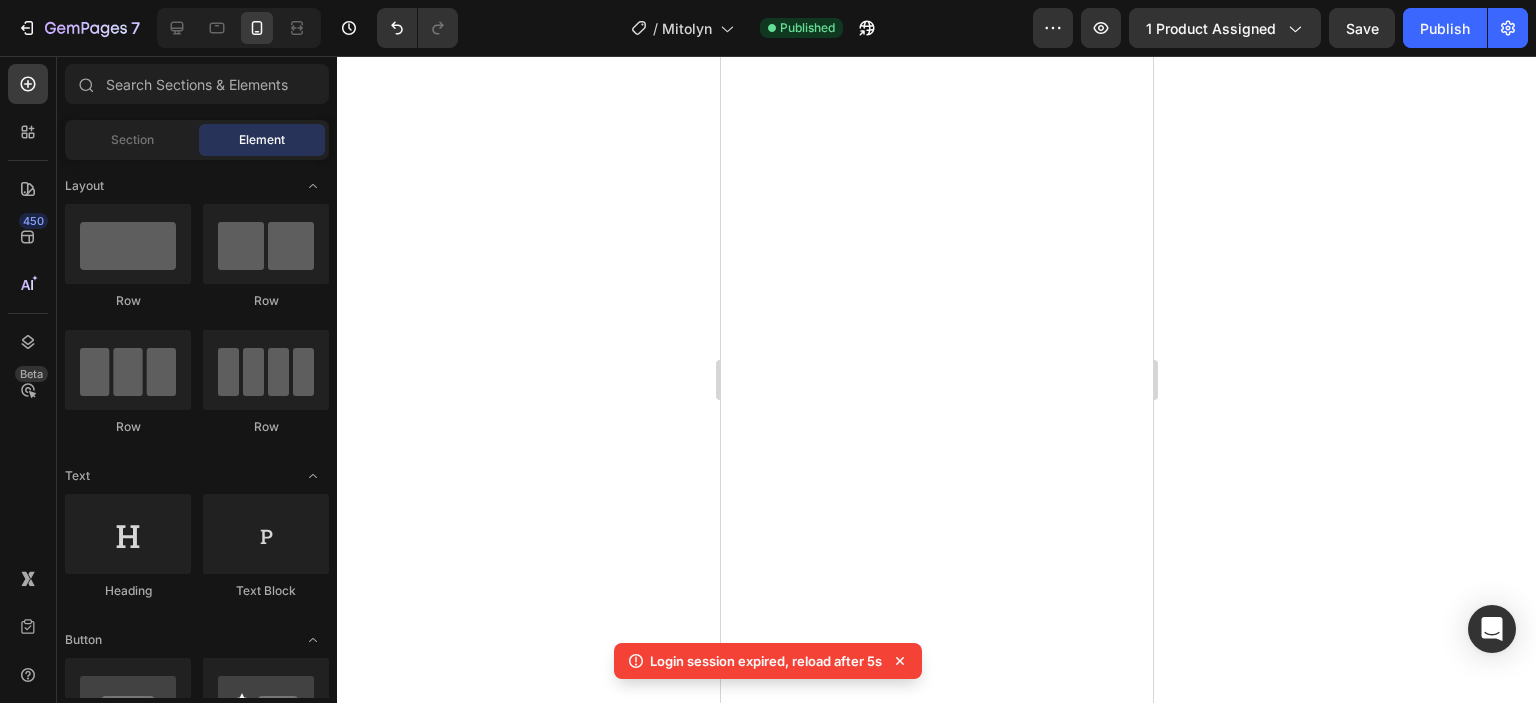 scroll, scrollTop: 0, scrollLeft: 0, axis: both 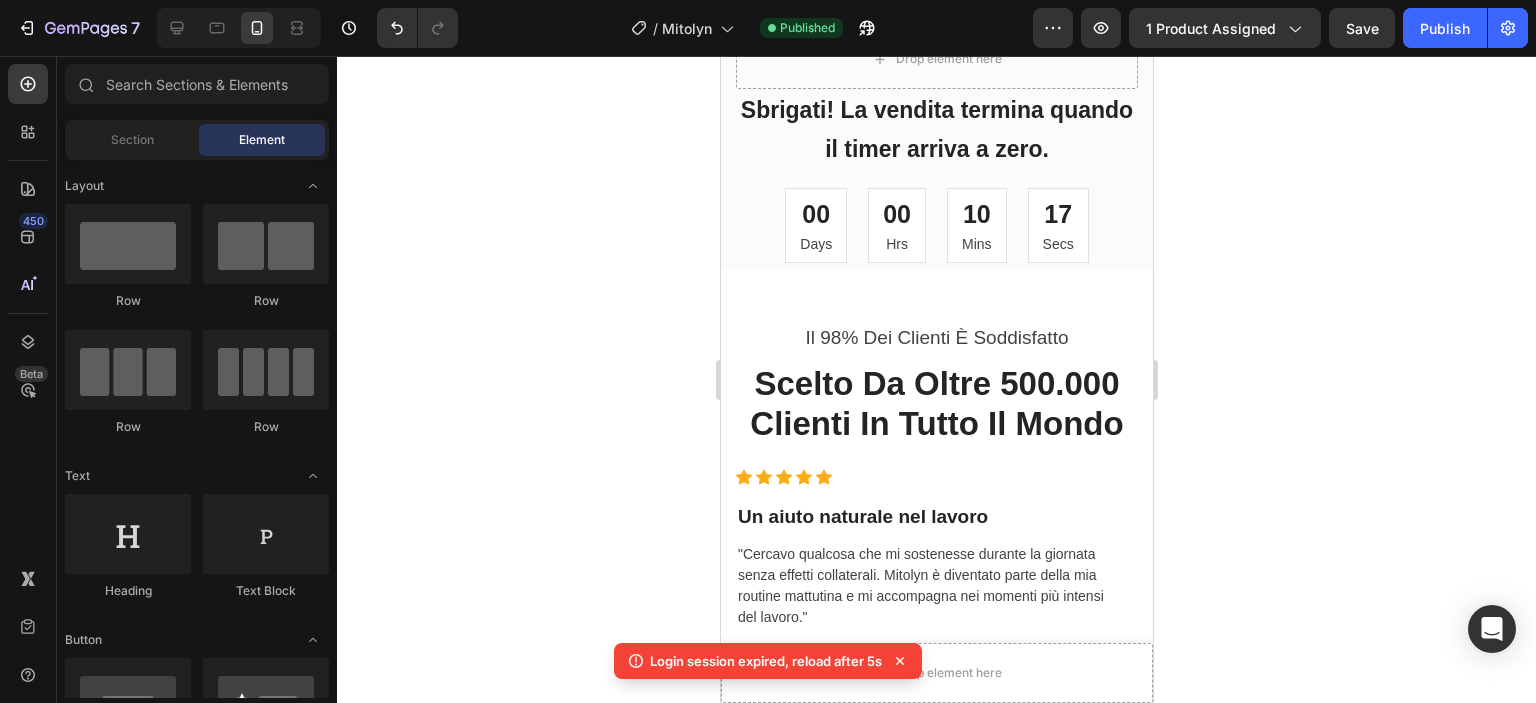 click 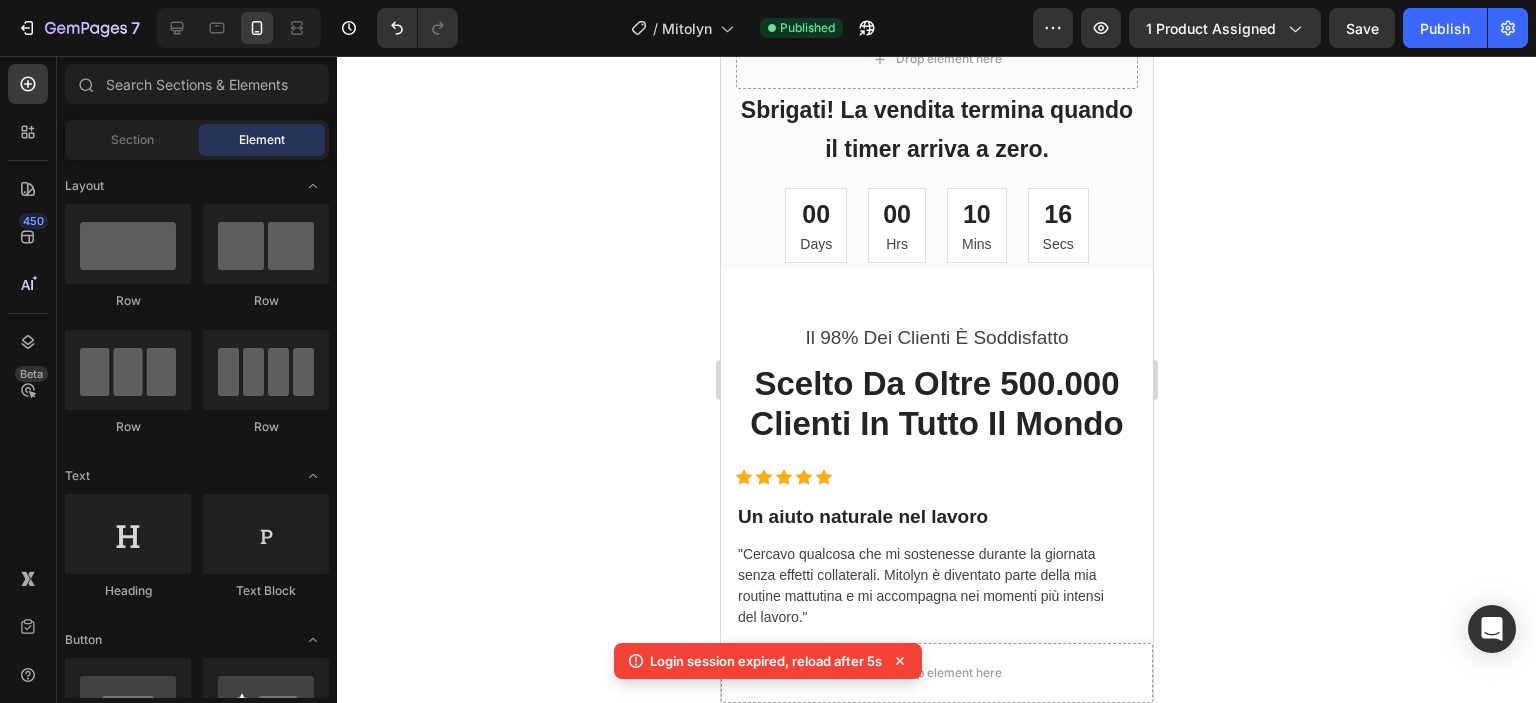 drag, startPoint x: 1399, startPoint y: 361, endPoint x: 1212, endPoint y: 239, distance: 223.27785 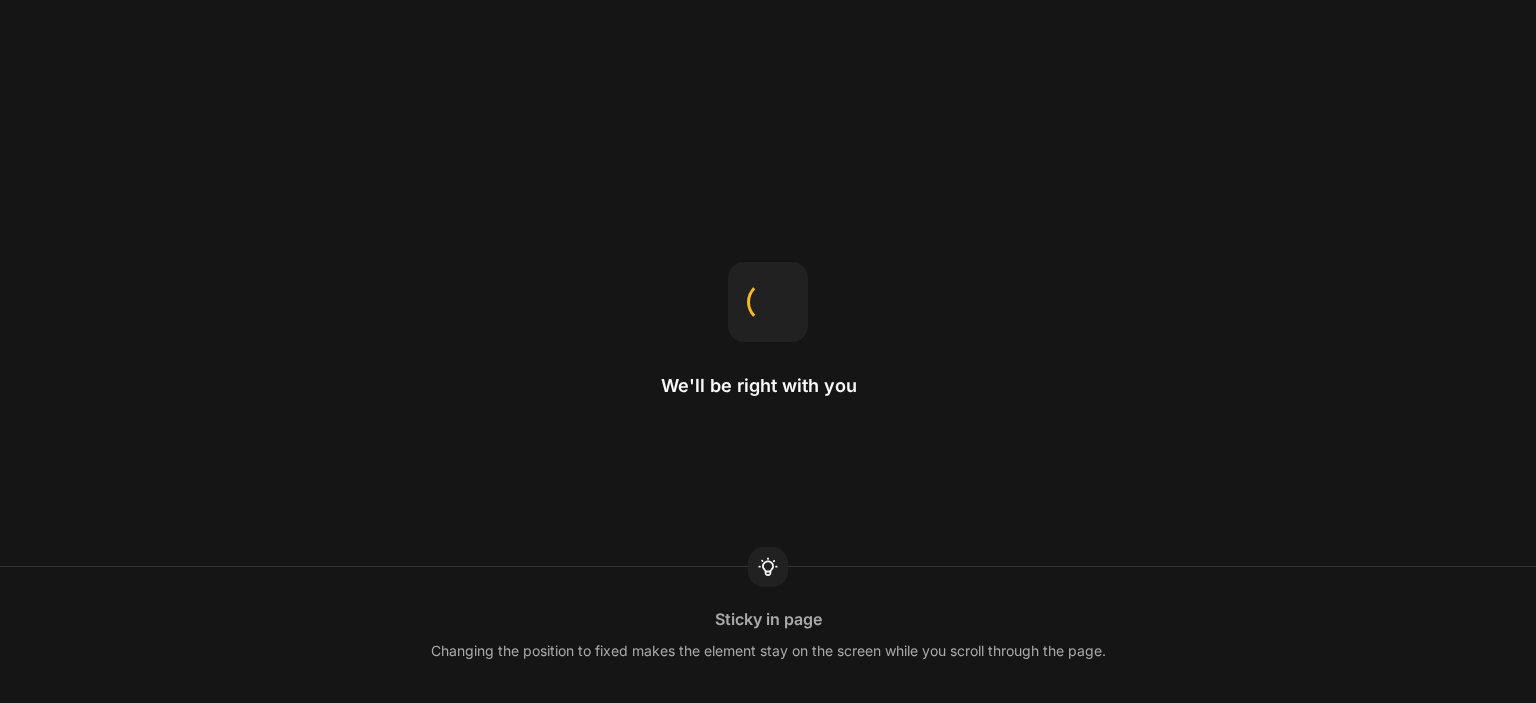 scroll, scrollTop: 0, scrollLeft: 0, axis: both 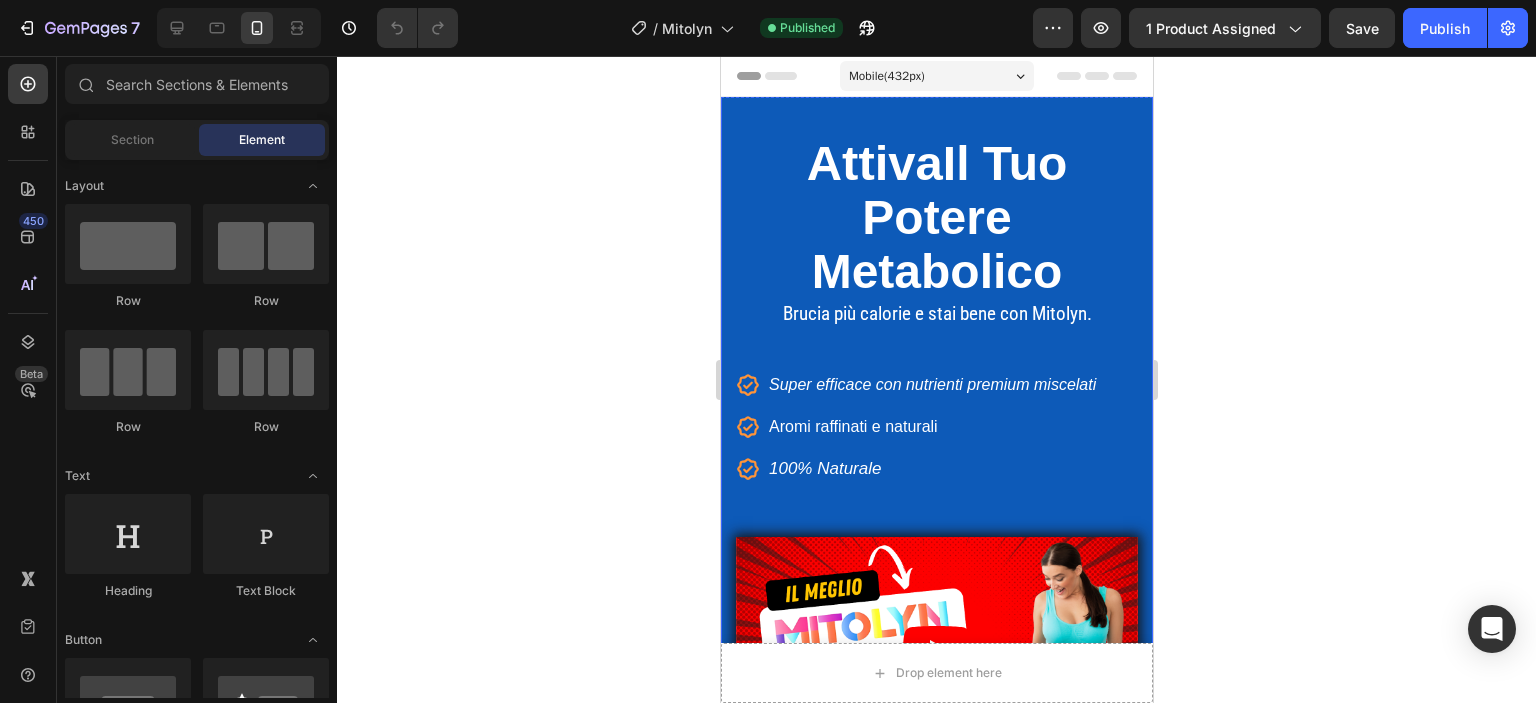 click on "Attiva  Il Tuo  Potere  Metabolico Heading Brucia più calorie e stai bene con Mitolyn. Text block
Icon Super efficace con nutrienti premium miscelati Text block
Icon Aromi raffinati e naturali Text block
Icon 100% Naturale Text block Icon List Video Row" at bounding box center (936, 423) 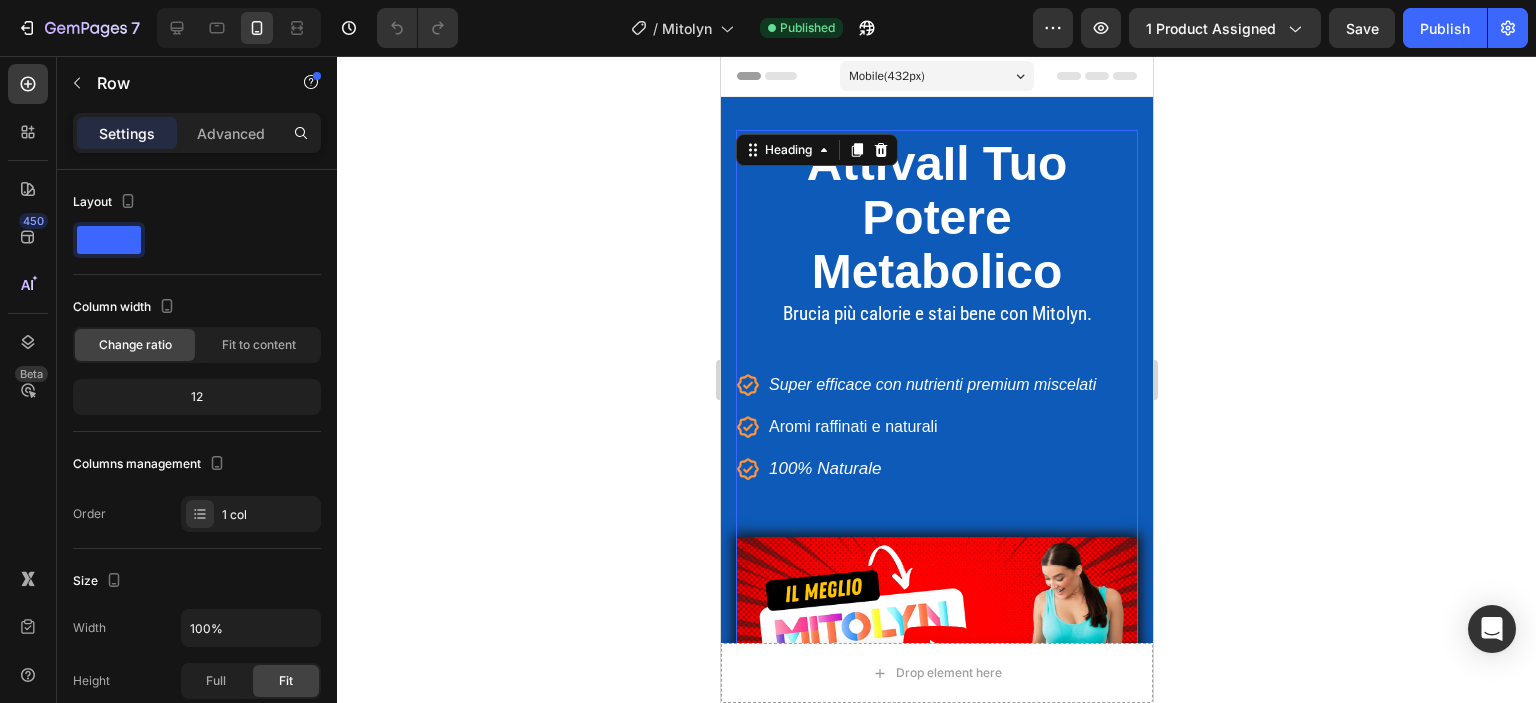 click on "Attiva Il Tuo Potere Metabolico Heading 0" at bounding box center [936, 213] 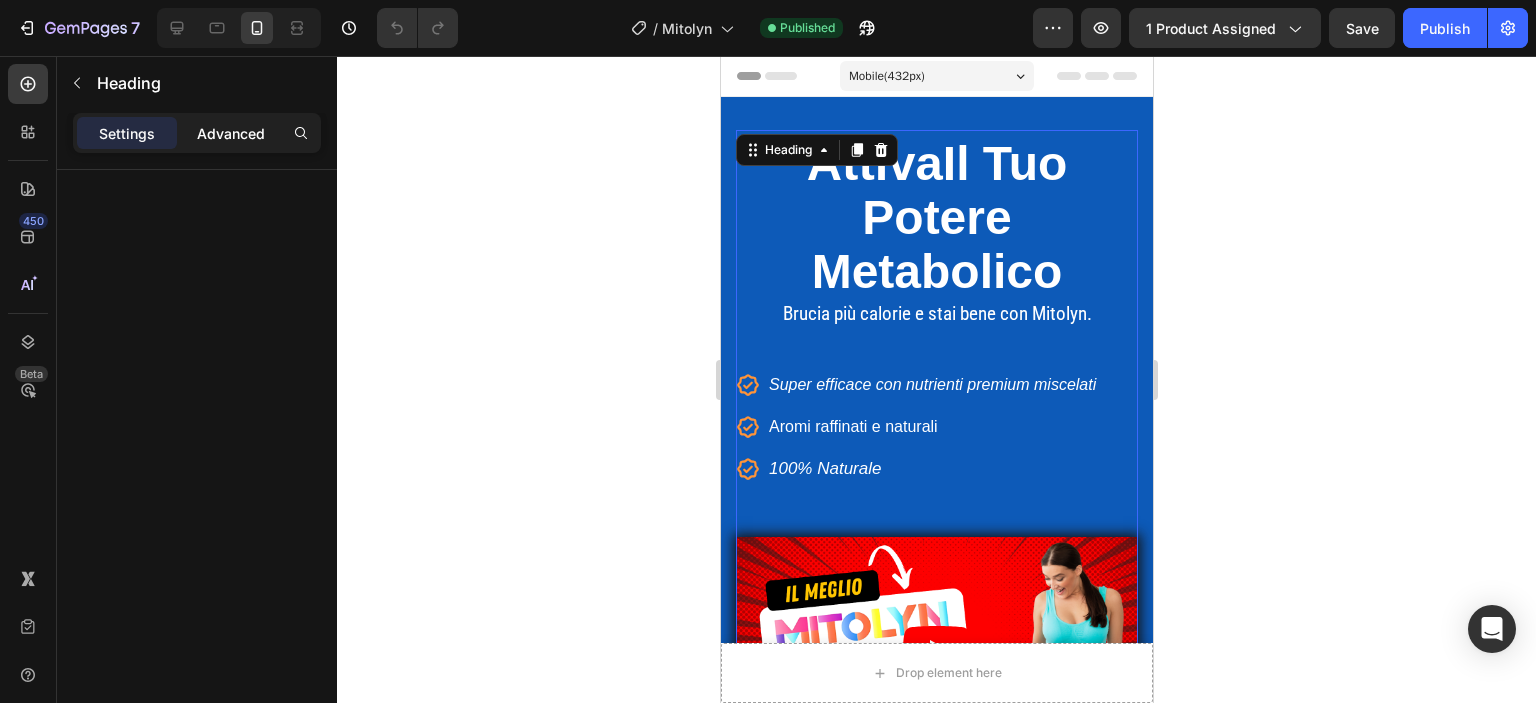 click on "Advanced" at bounding box center (231, 133) 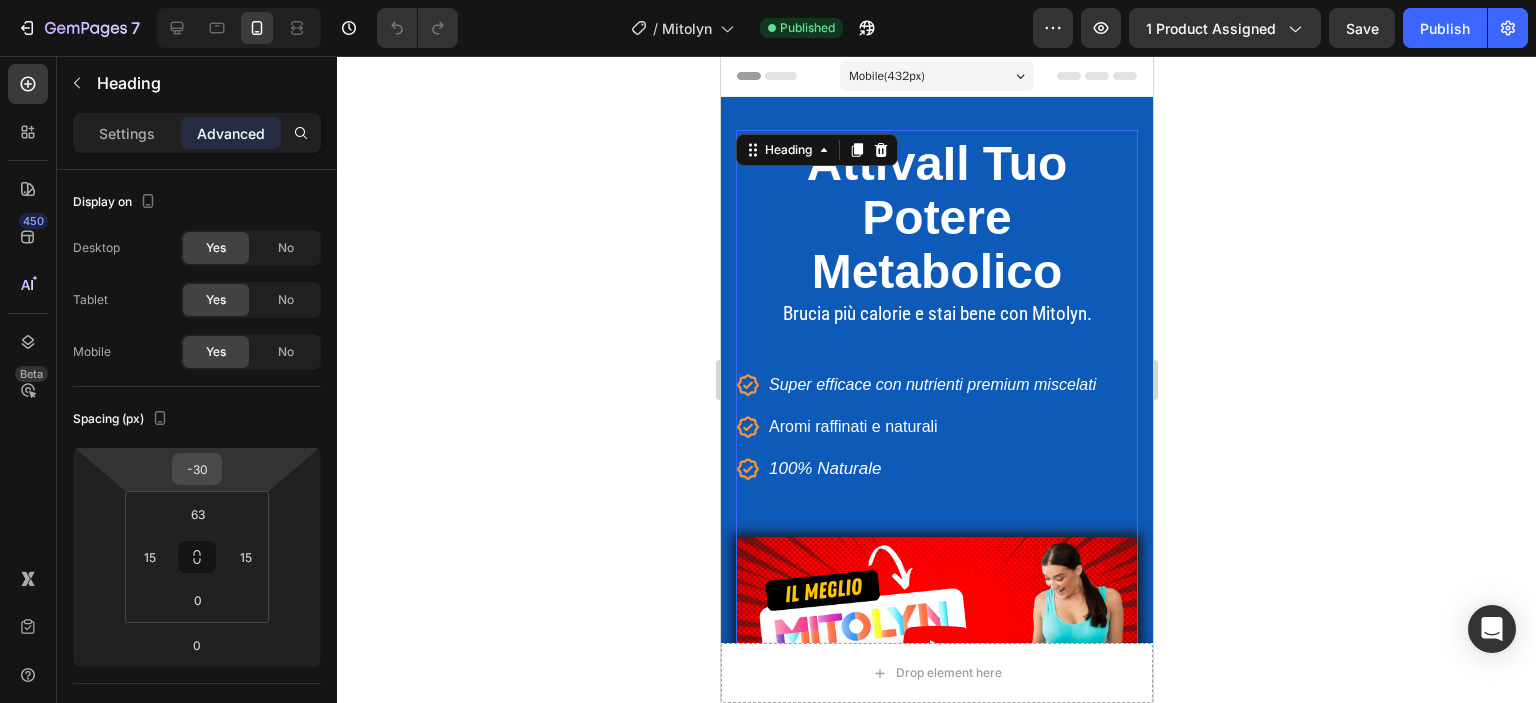 click on "-30" at bounding box center [197, 469] 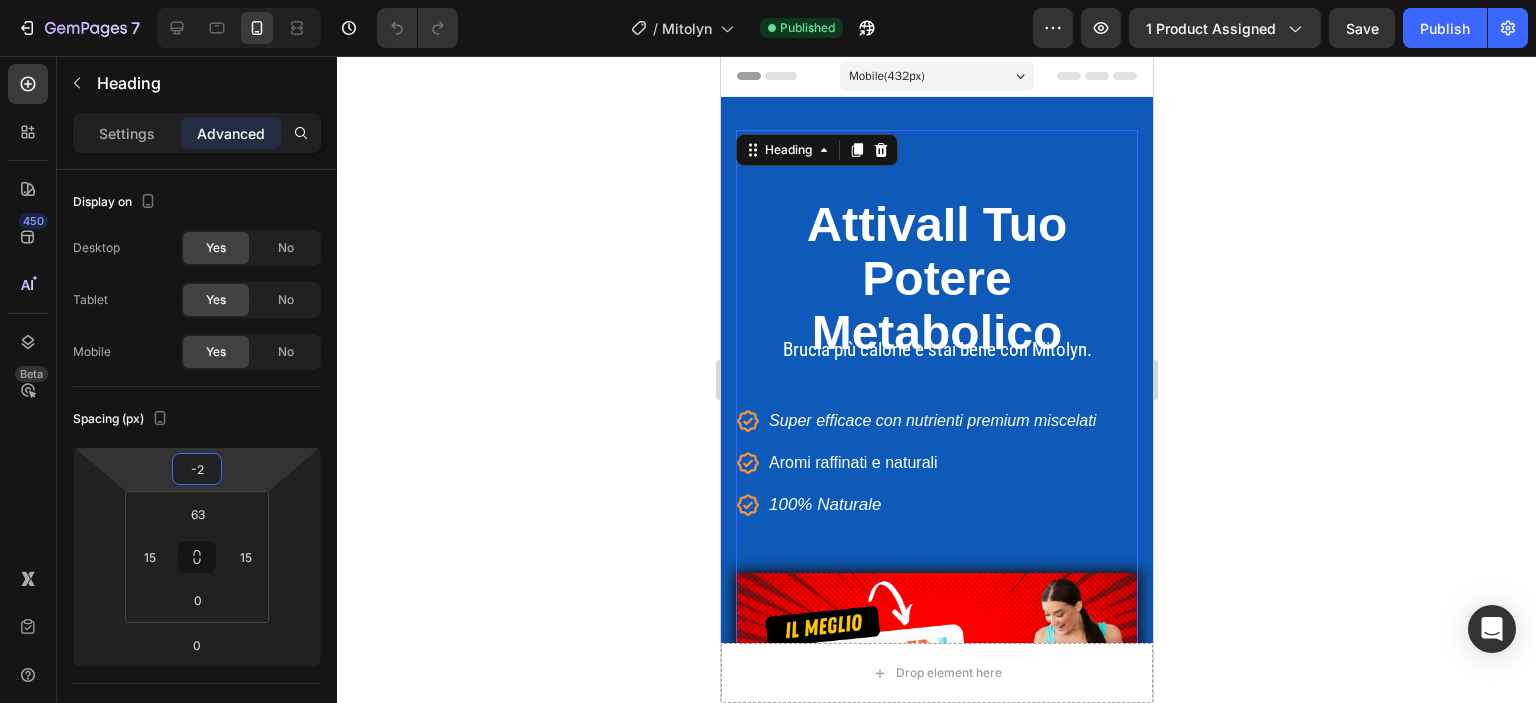 type on "-20" 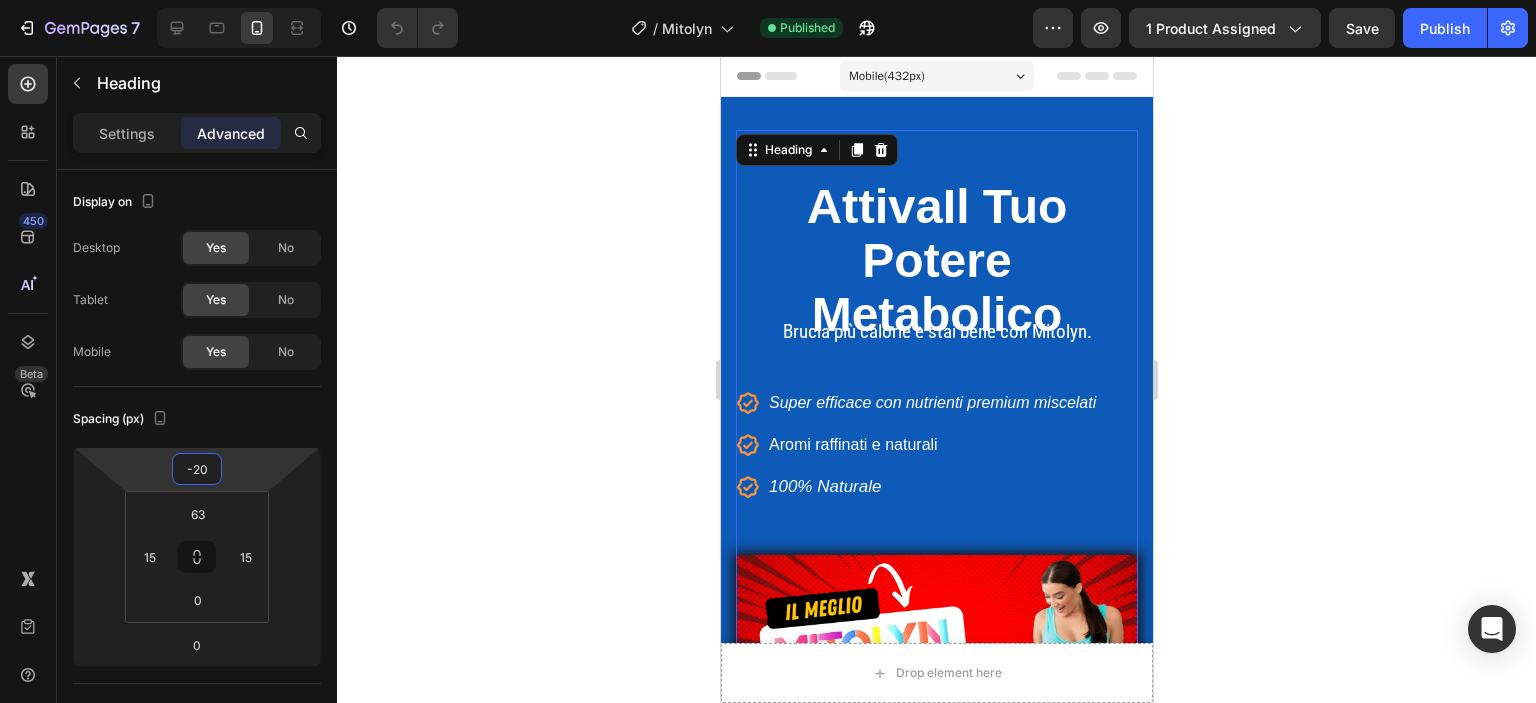 click 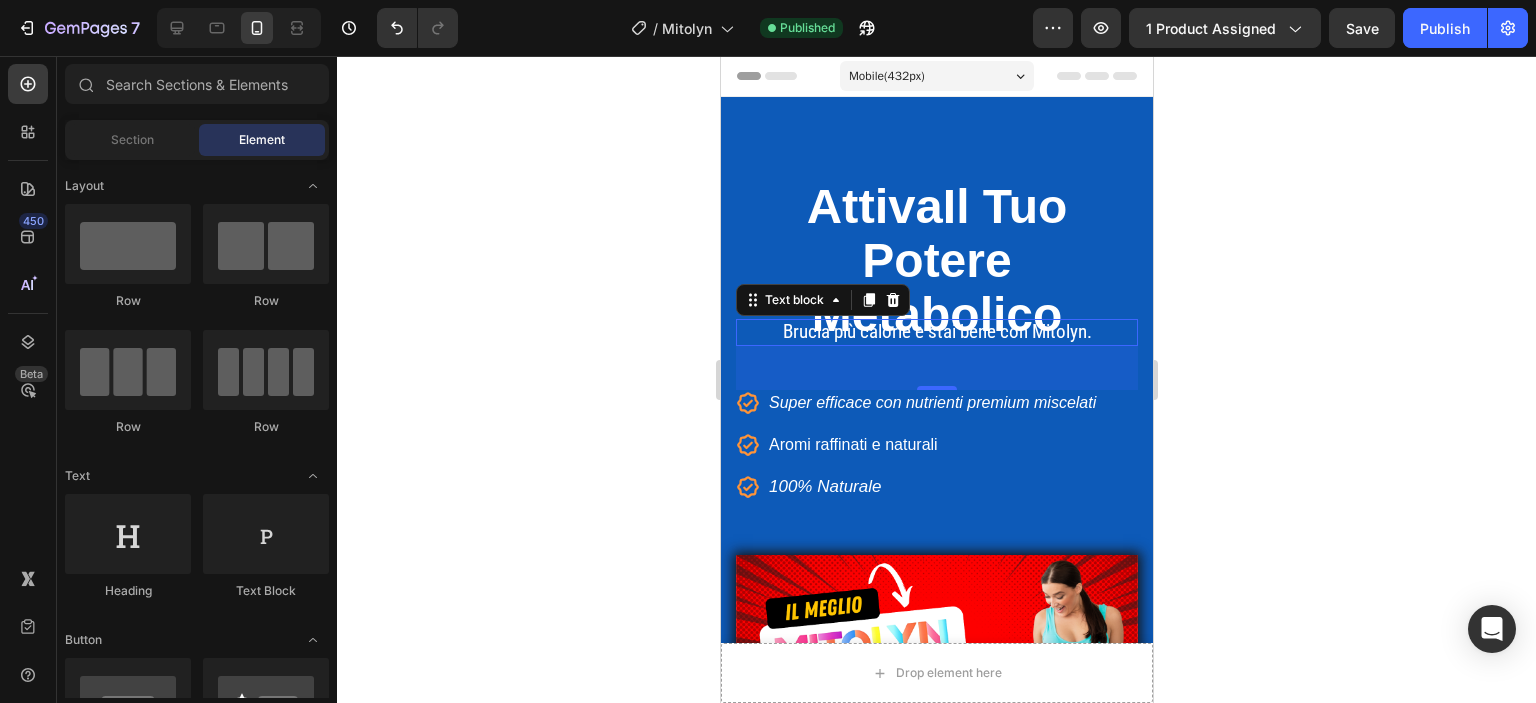 click on "Brucia più calorie e stai bene con Mitolyn." at bounding box center (936, 332) 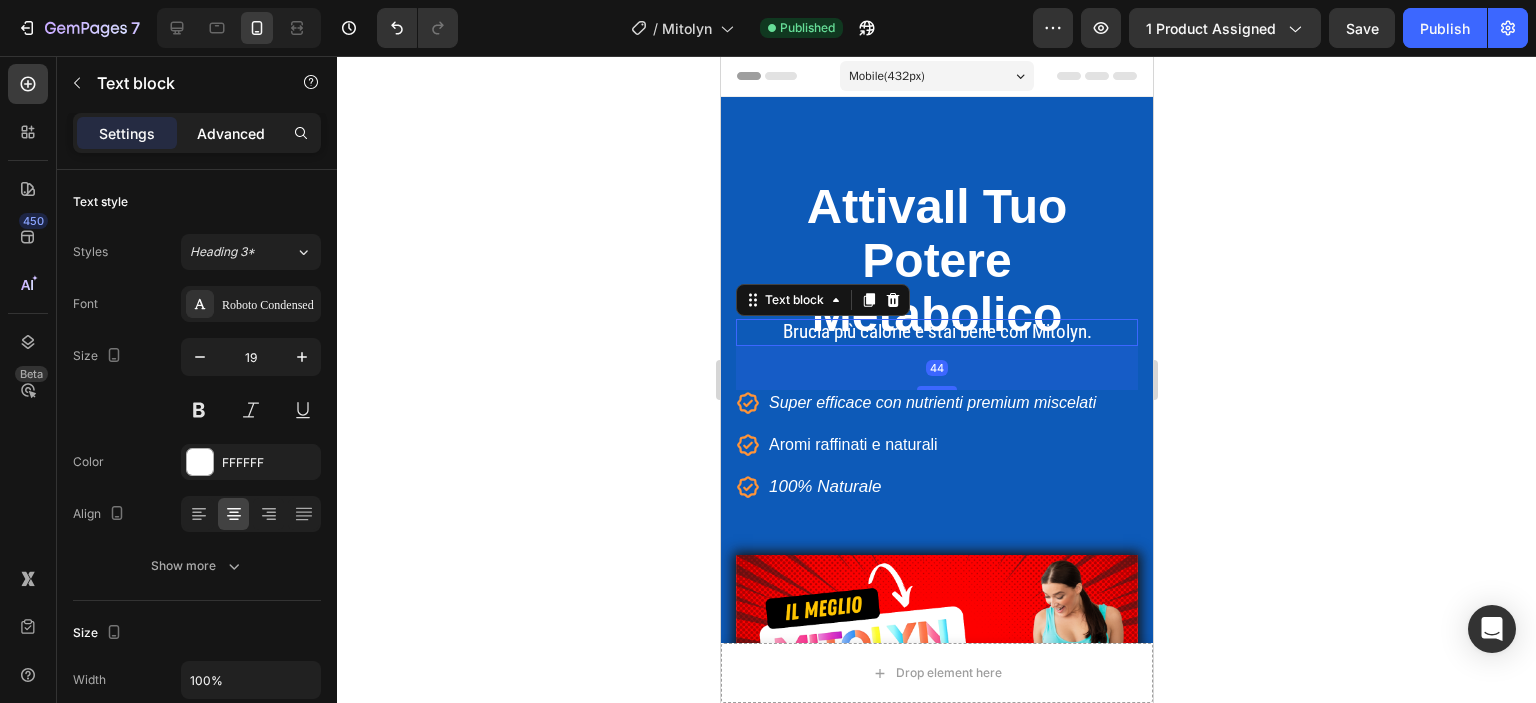click on "Advanced" at bounding box center (231, 133) 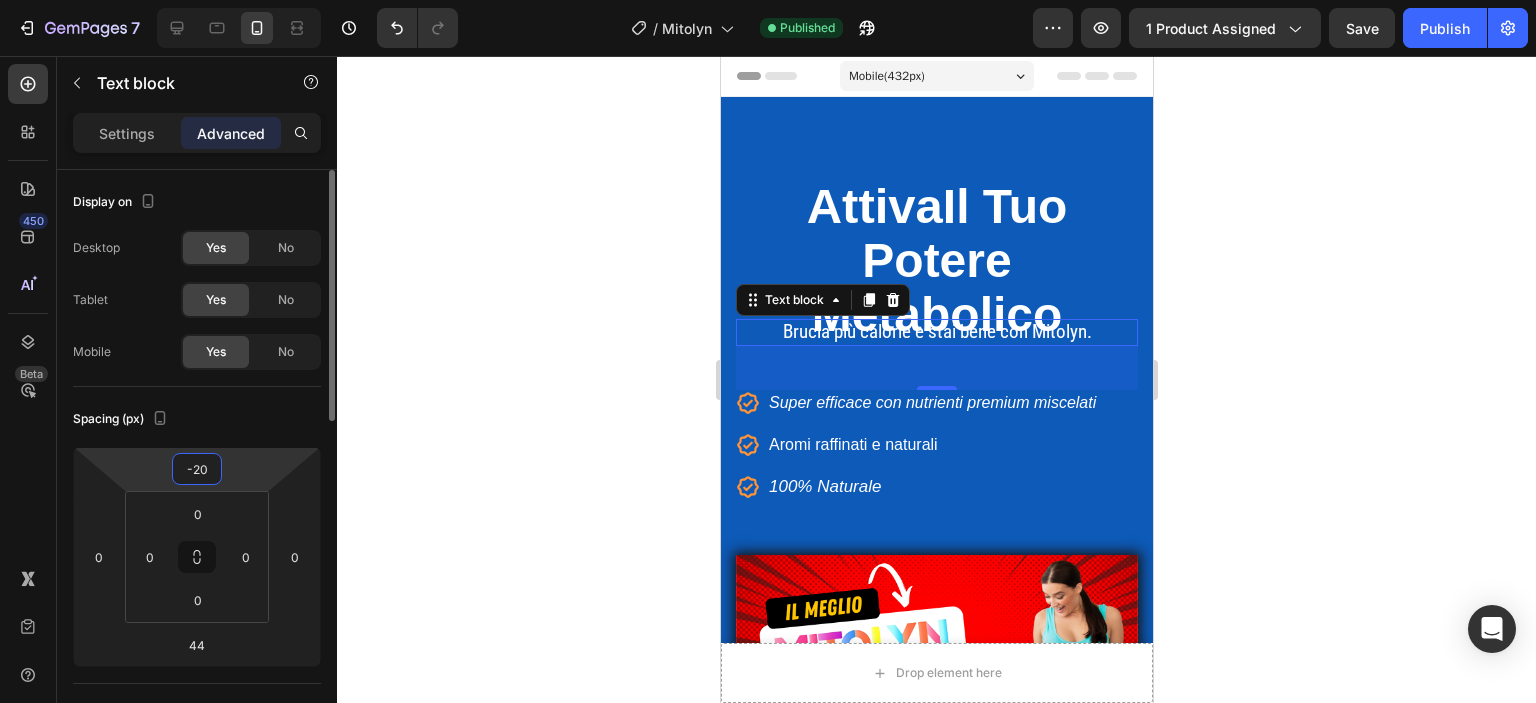 click on "-20" at bounding box center [197, 469] 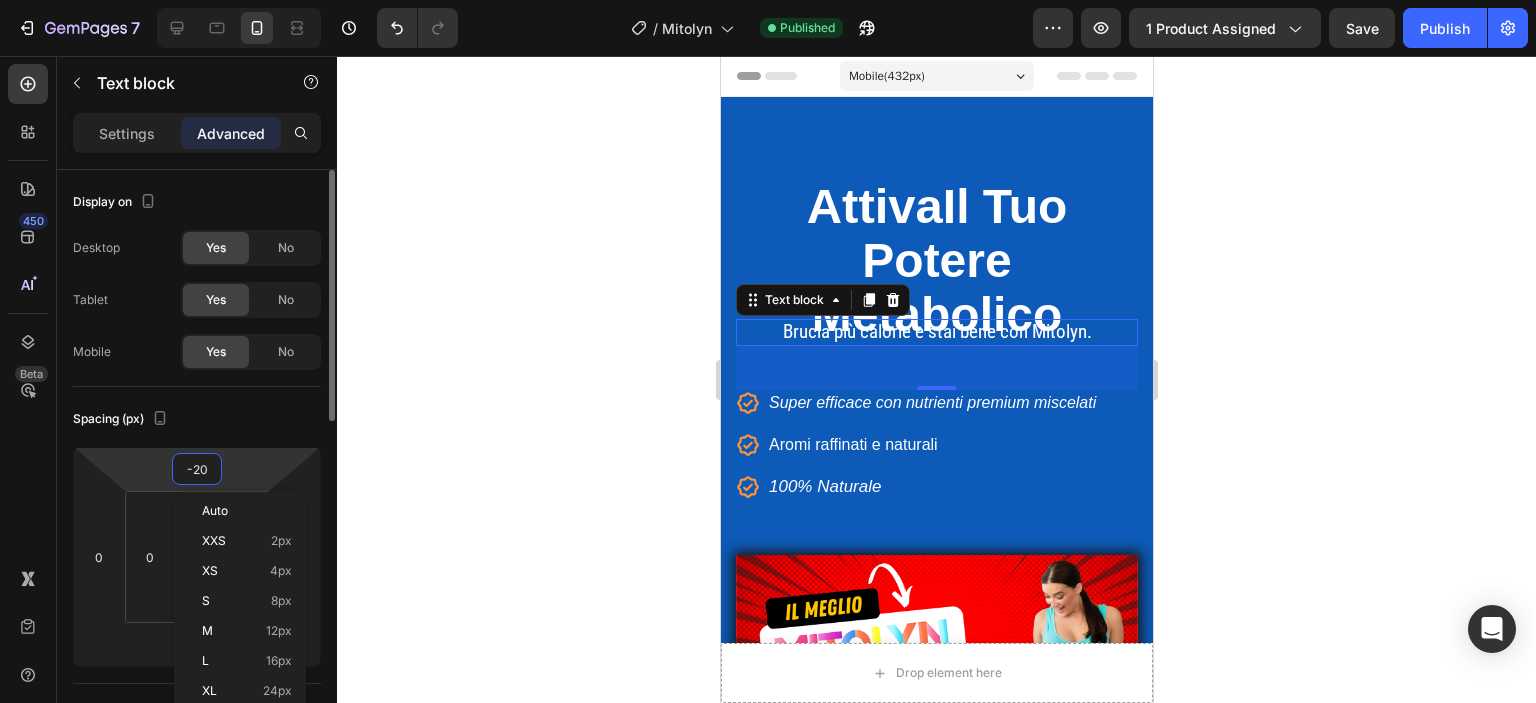 type on "0" 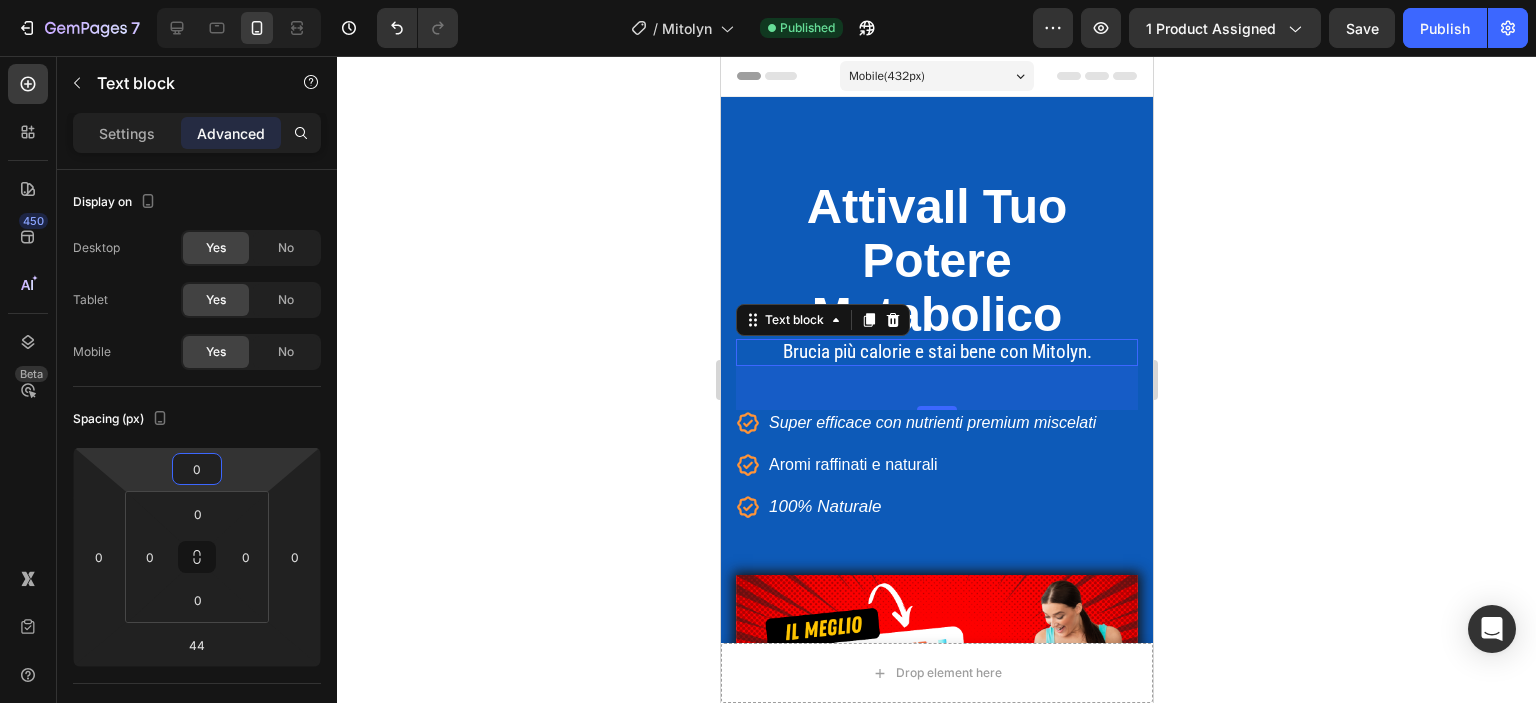 click 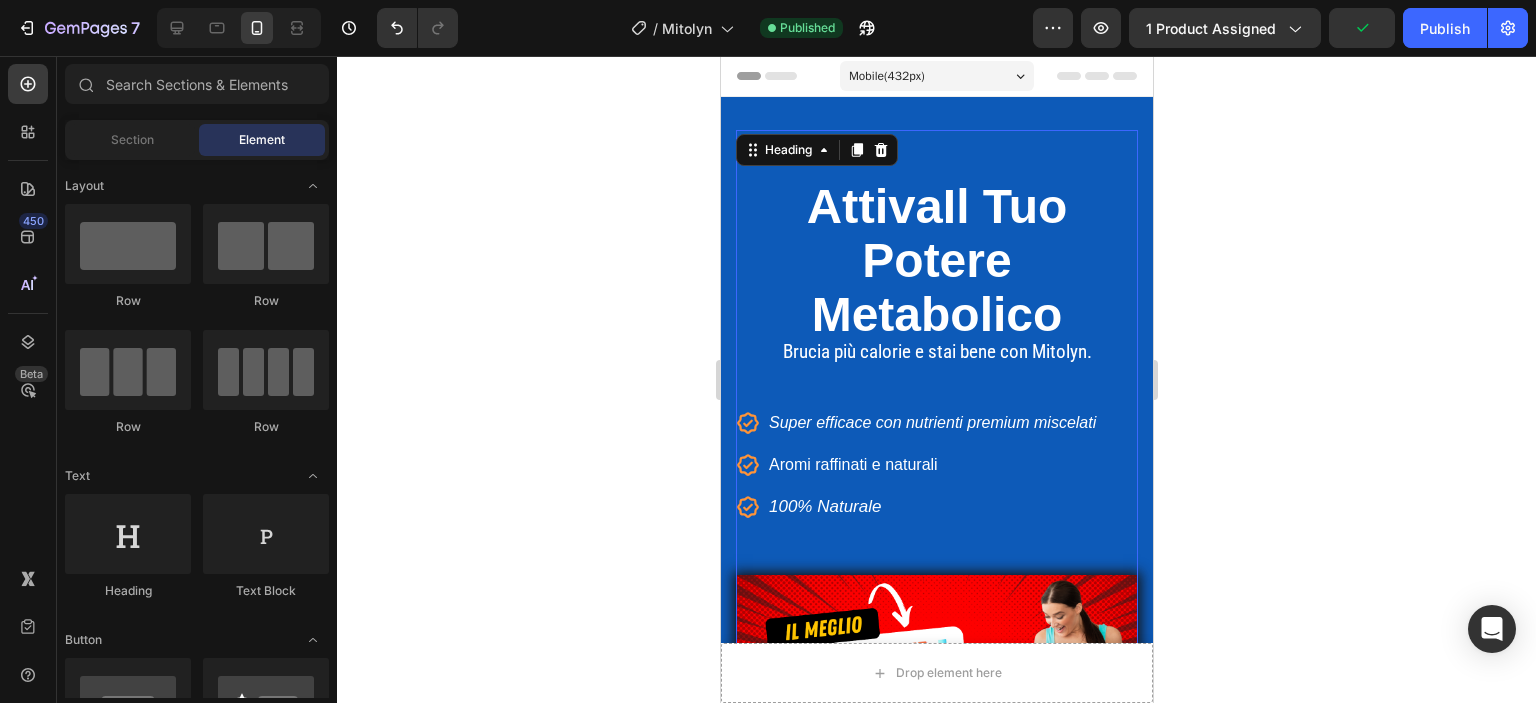 click on "Attiva Il Tuo Potere Metabolico Heading 0" at bounding box center [936, 224] 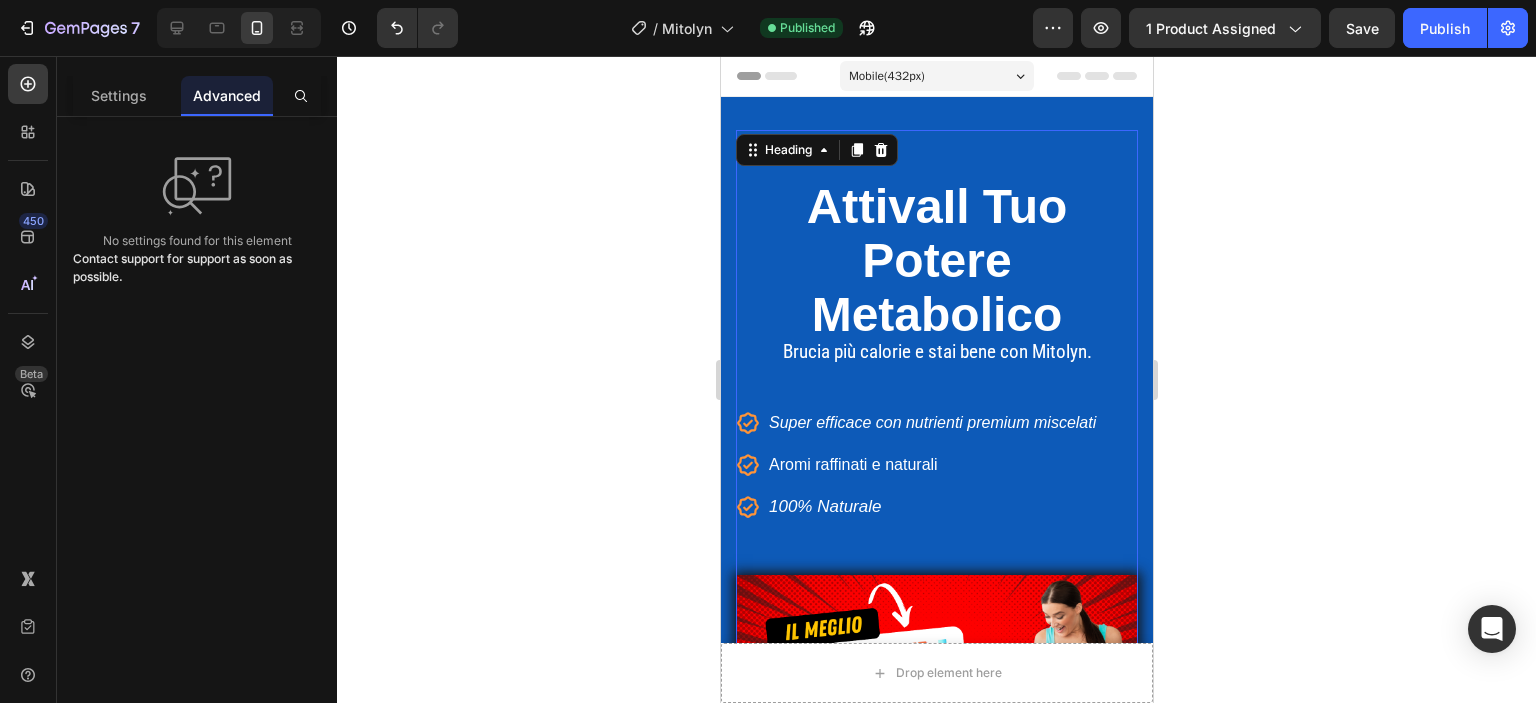 click on "Attiva Il Tuo Potere Metabolico Heading 0" at bounding box center (936, 224) 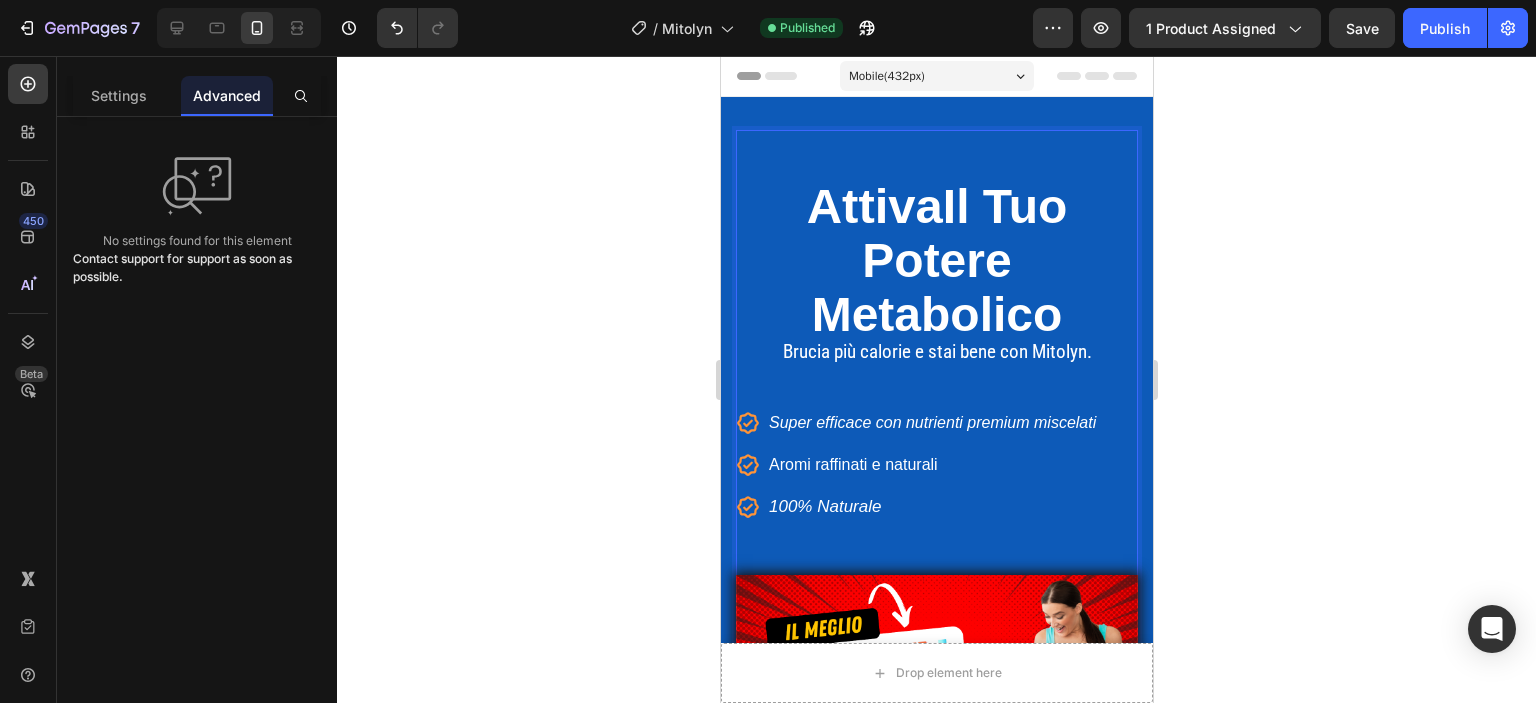 click on "⁠⁠⁠⁠⁠⁠⁠ Attiva  Il Tuo  Potere  Metabolico Heading   0" at bounding box center (936, 224) 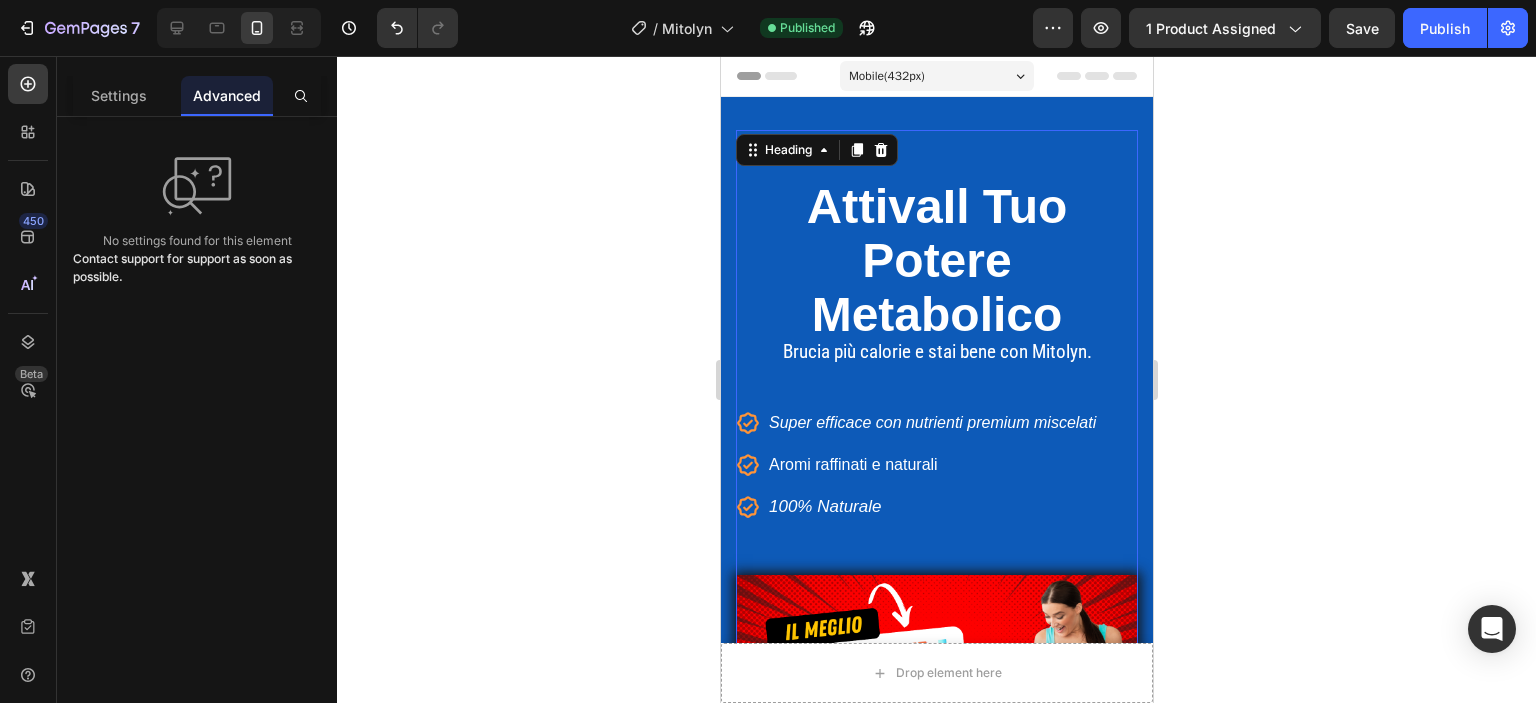 click 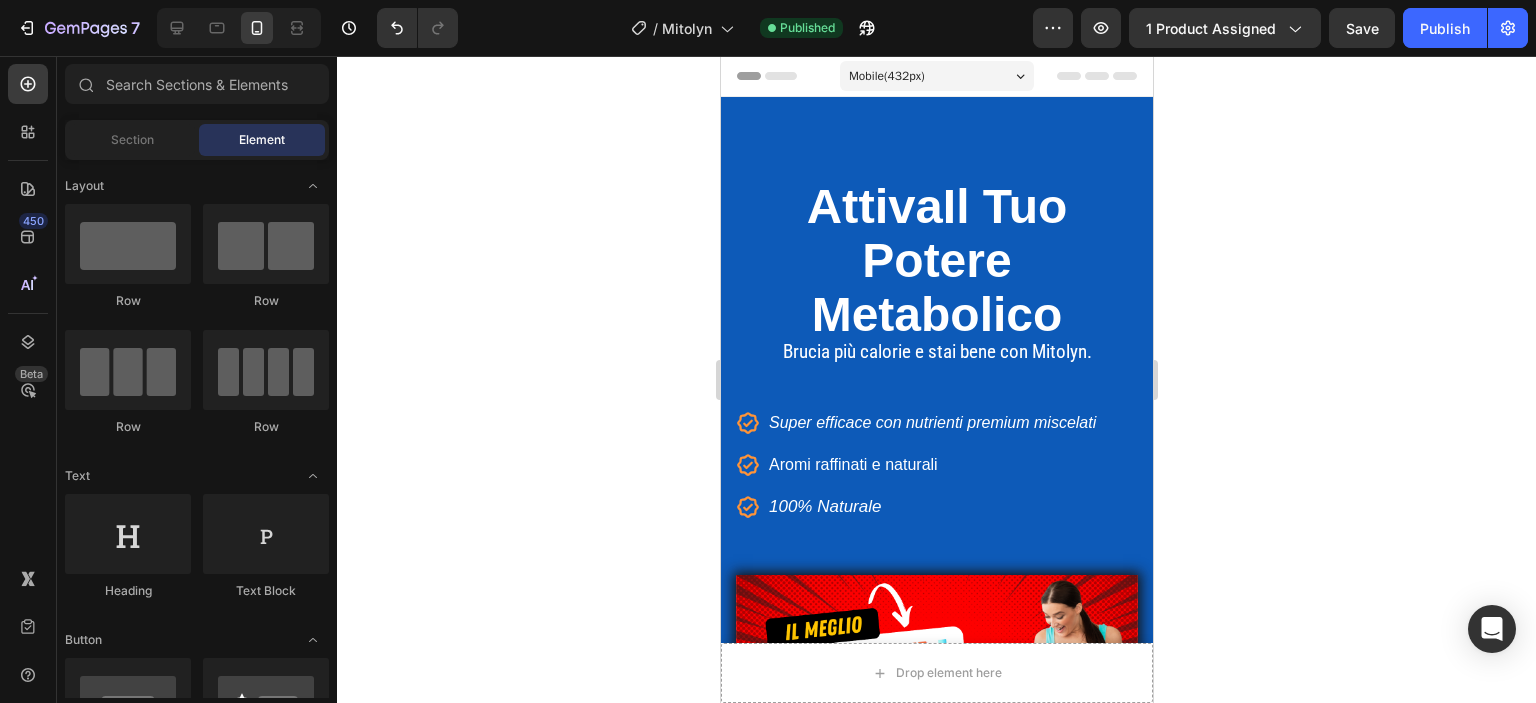 click 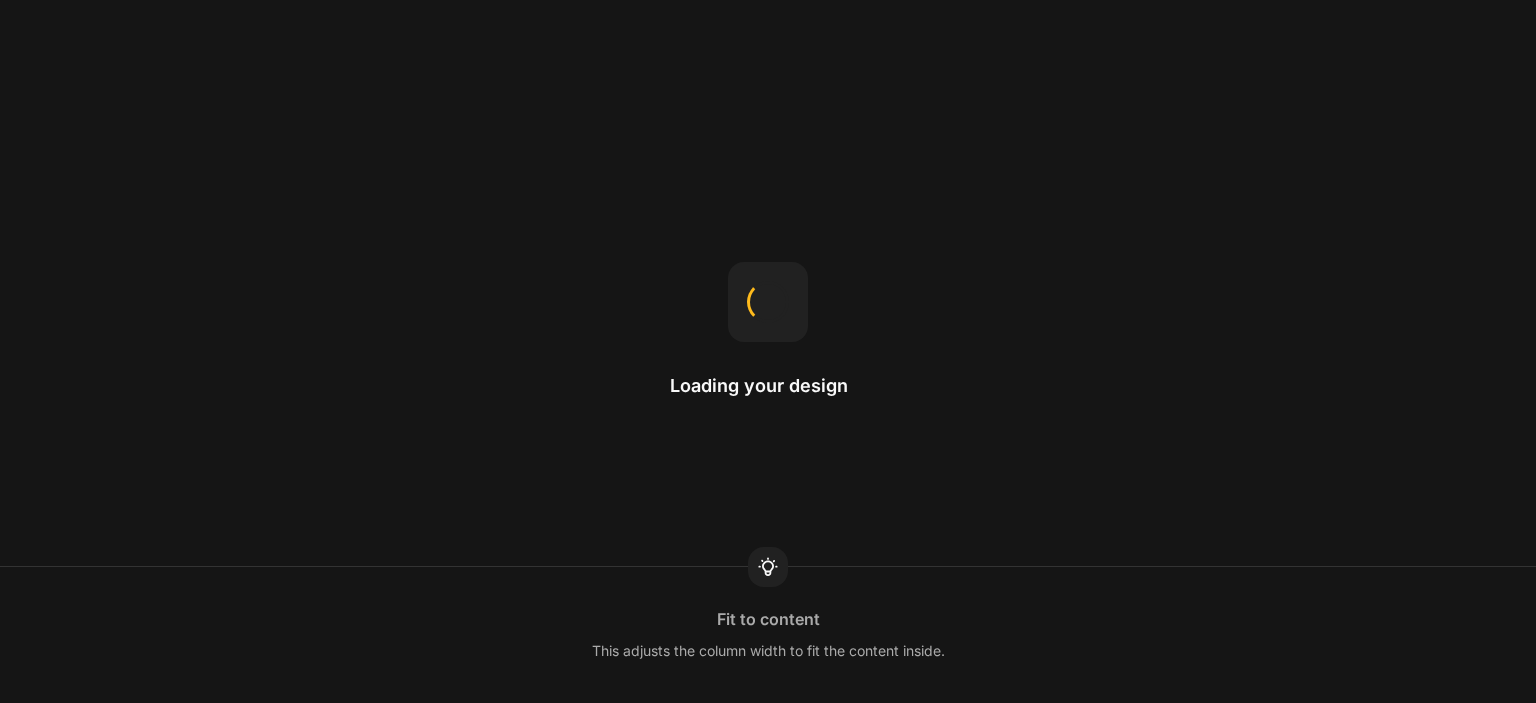 scroll, scrollTop: 0, scrollLeft: 0, axis: both 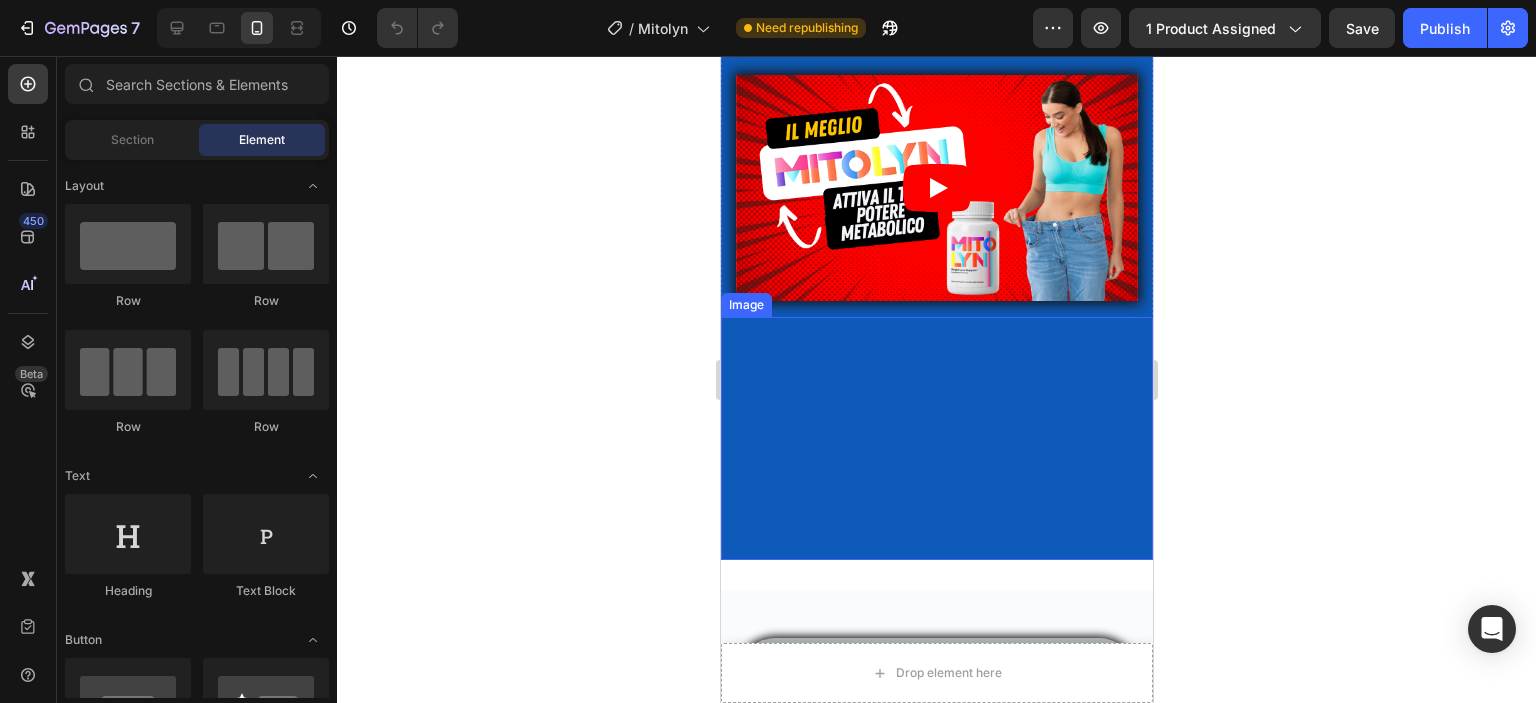 click at bounding box center [936, 438] 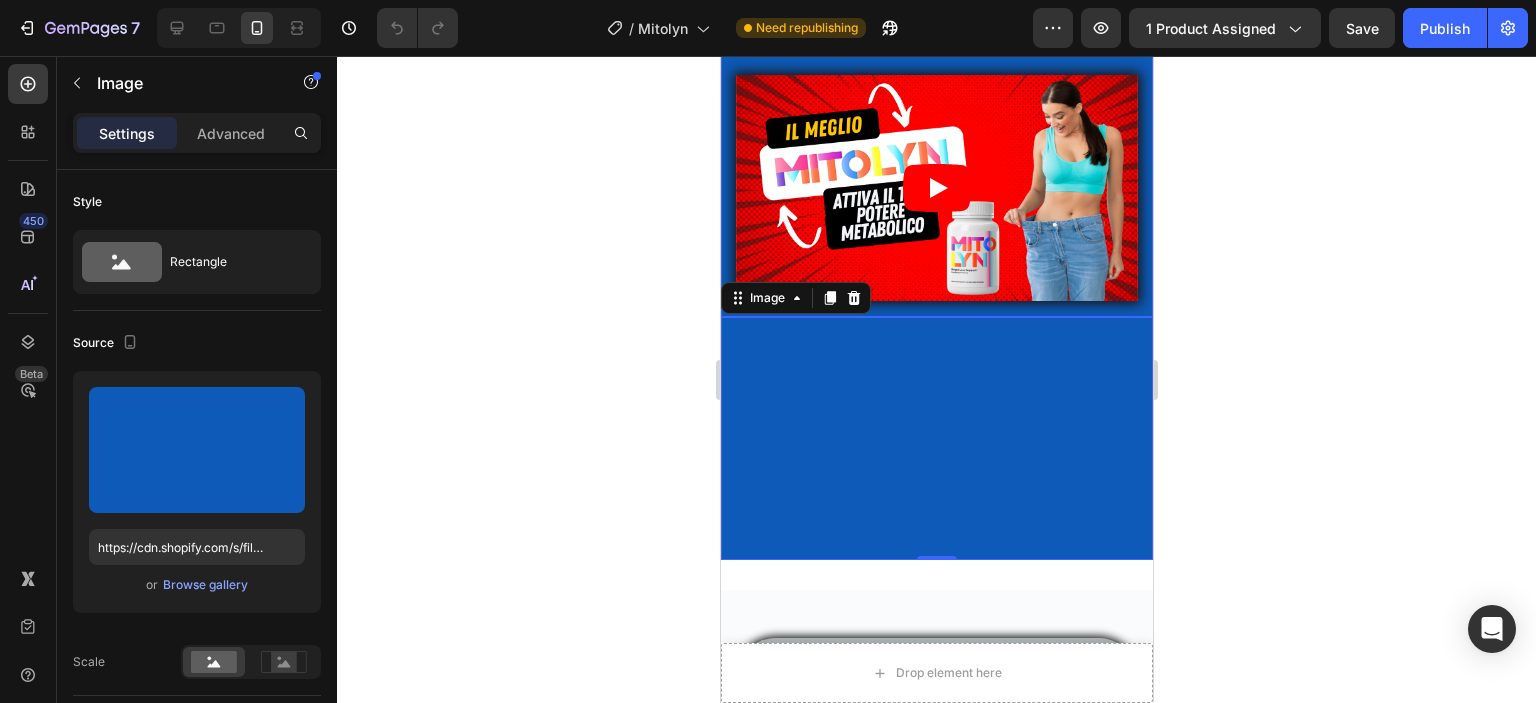 click on "Attiva Il Tuo Potere Metabolico Heading Brucia più calorie e stai bene con Mitolyn. Text block Icon Super efficace con nutrienti premium miscelati Text block Icon Aromi raffinati e naturali Text block Icon 100% Naturale Text block Icon List Video" at bounding box center (936, -27) 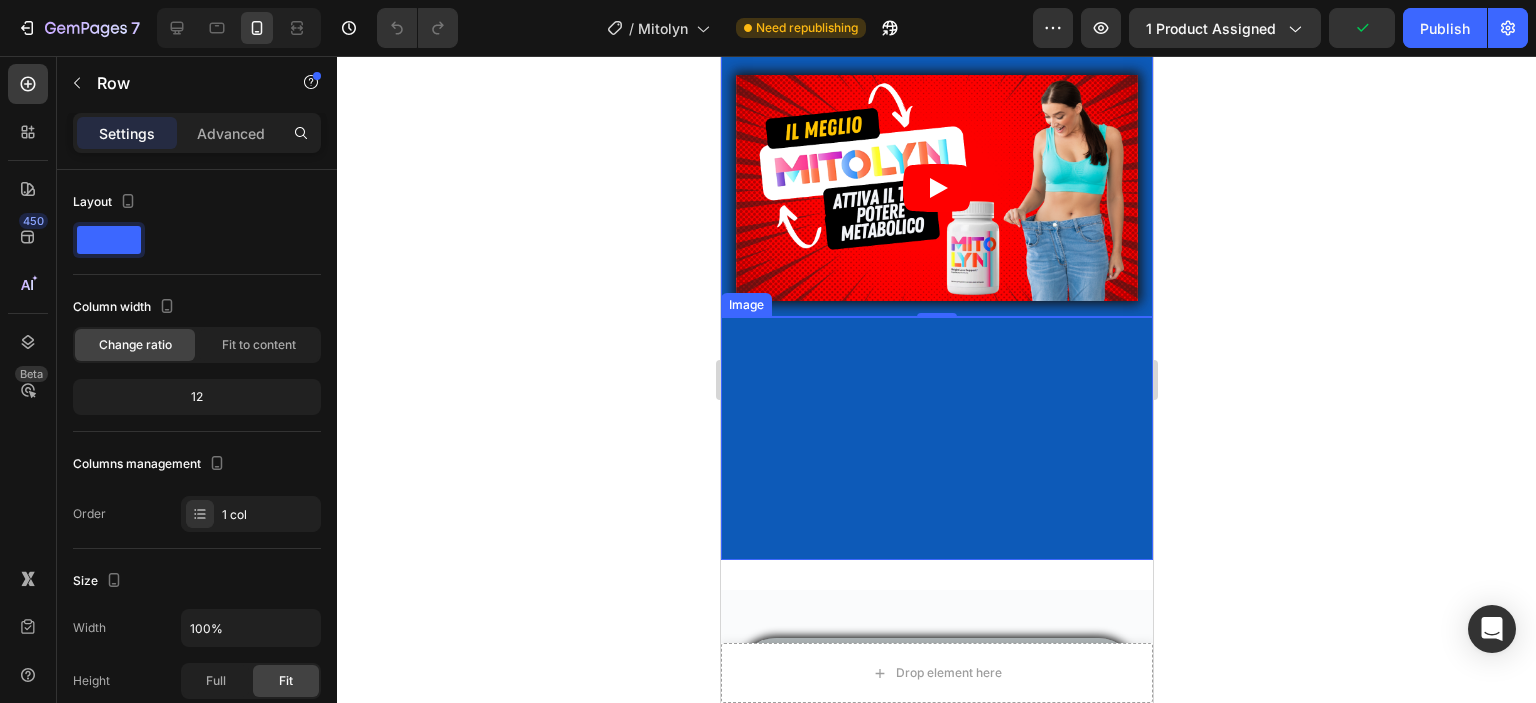 click at bounding box center [936, 438] 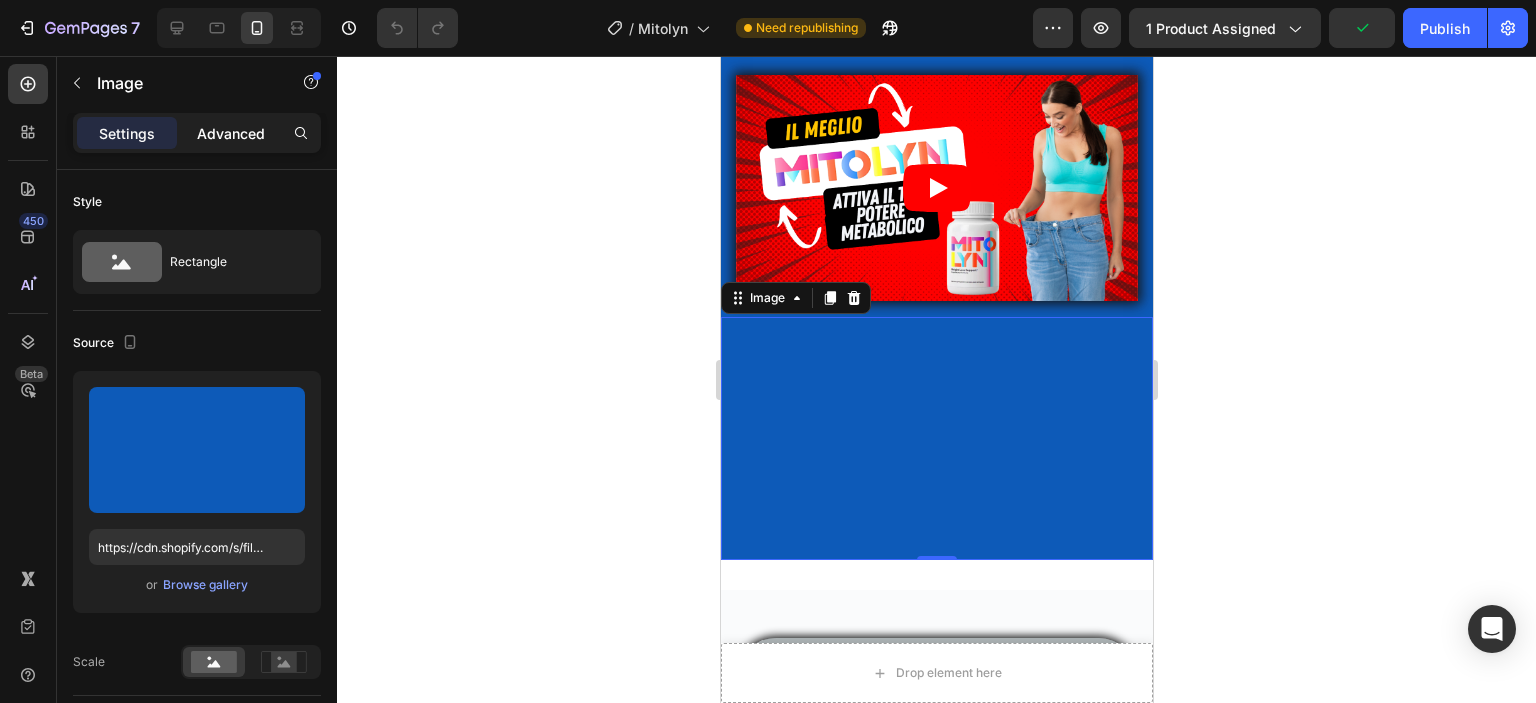 click on "Advanced" at bounding box center [231, 133] 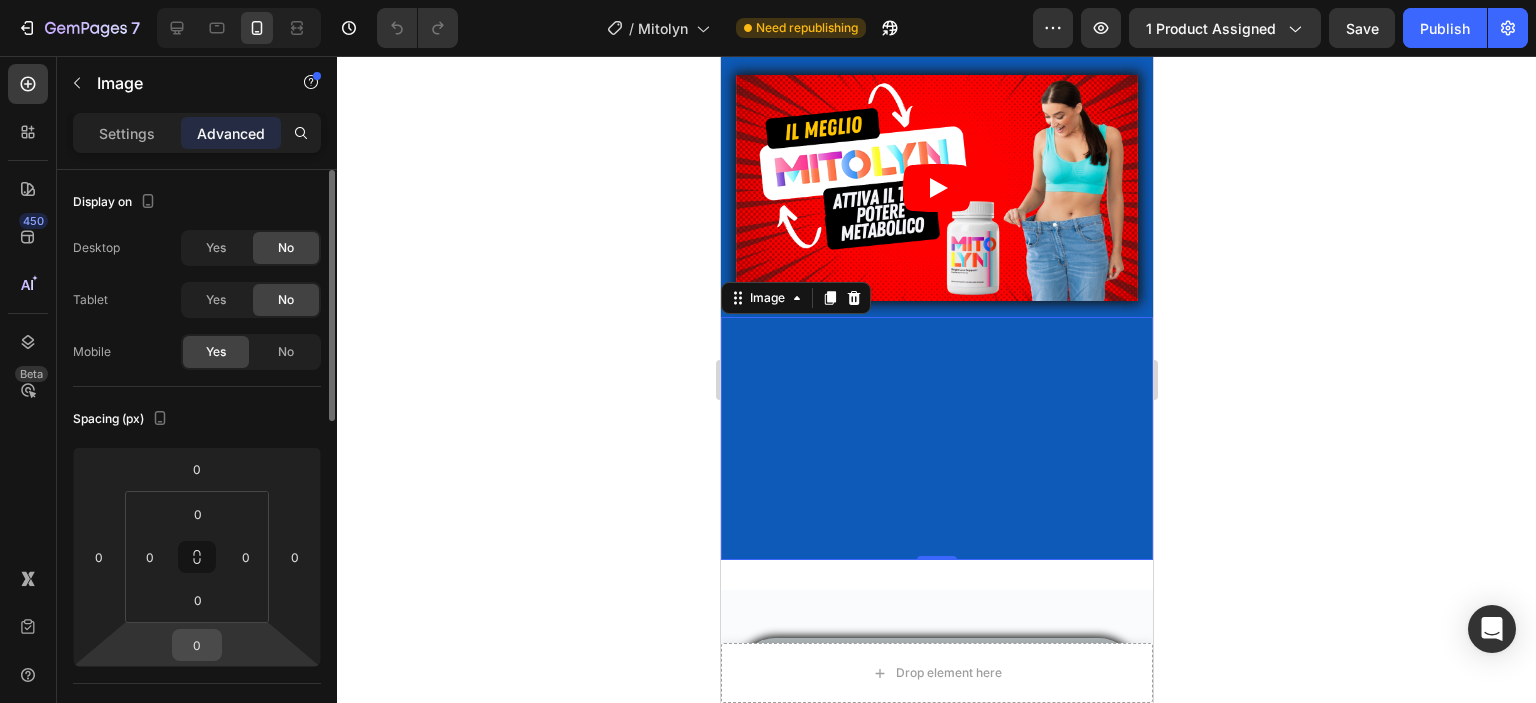 click on "0" at bounding box center [197, 645] 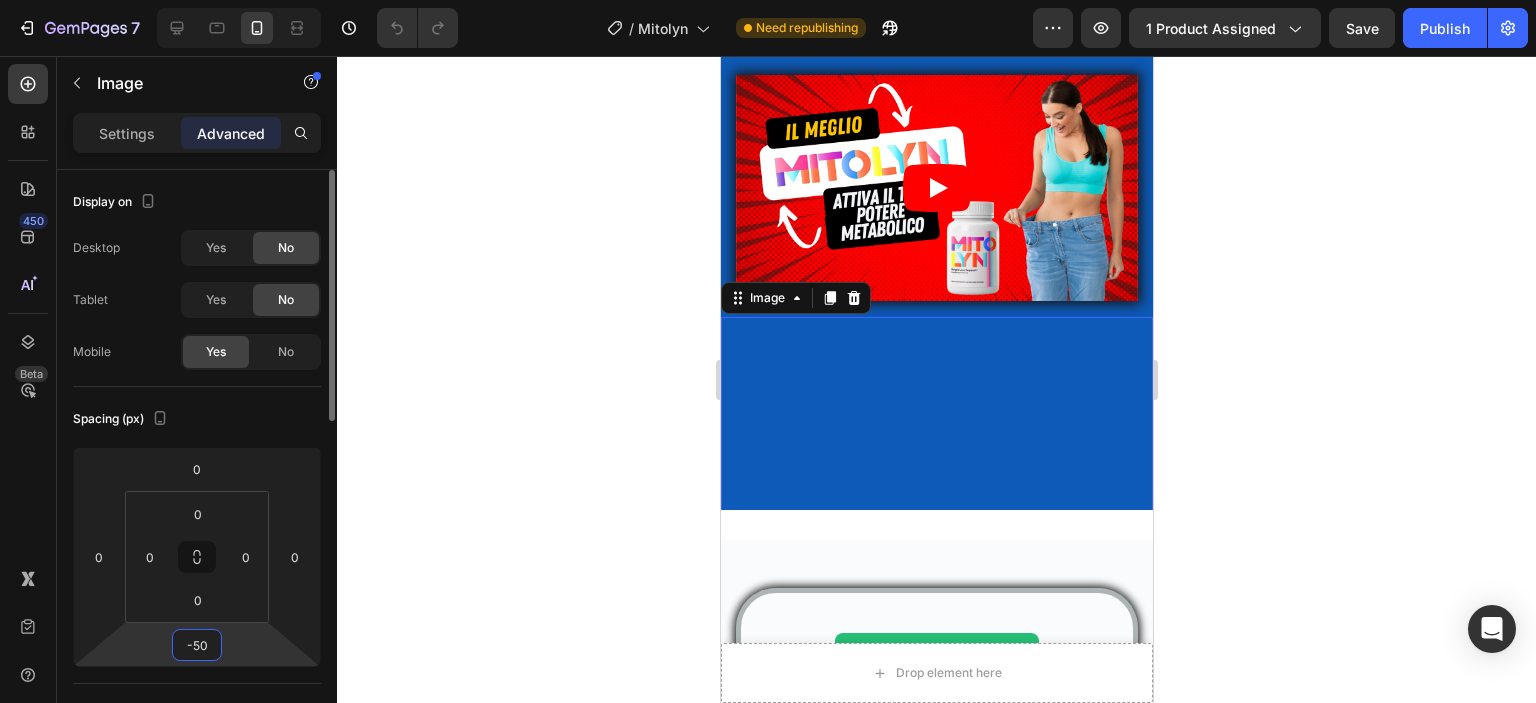 type on "-5" 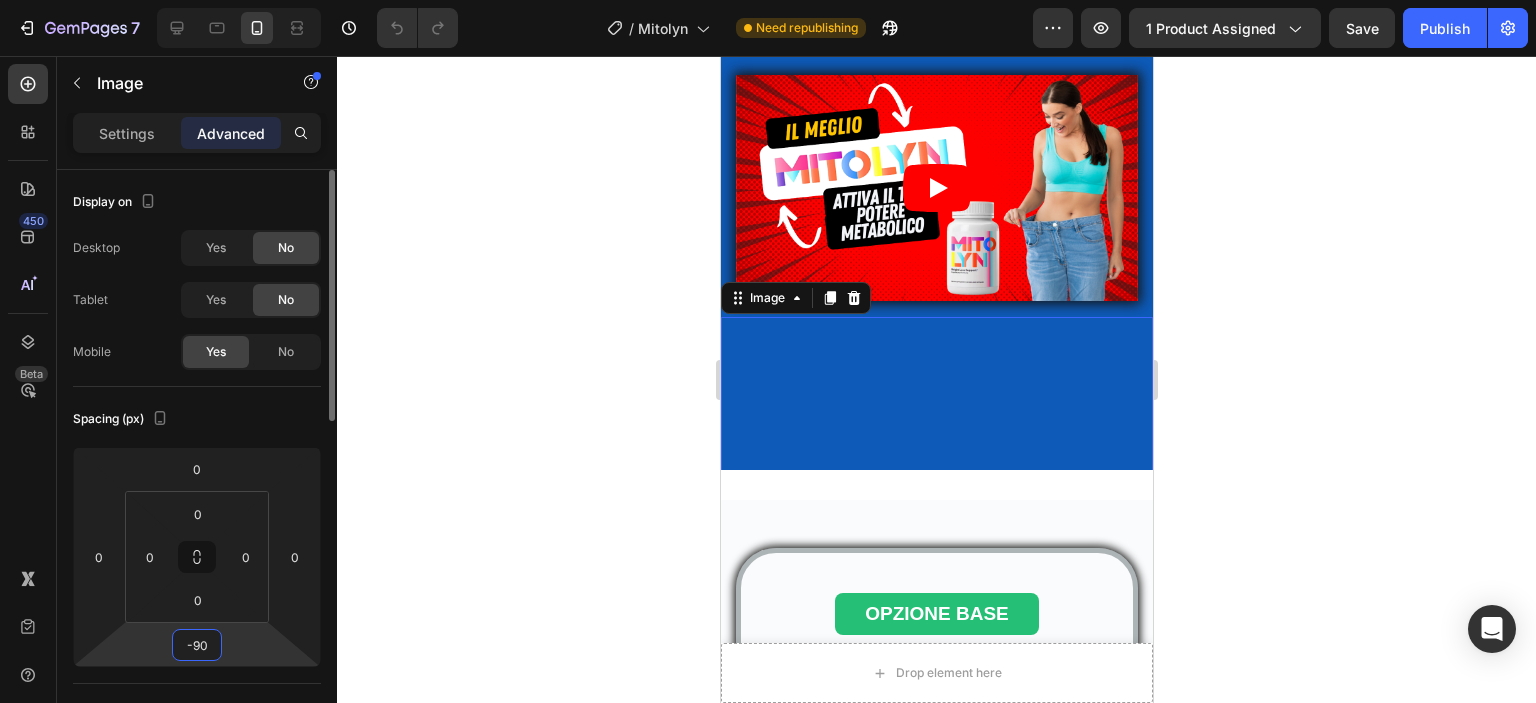 type on "-9" 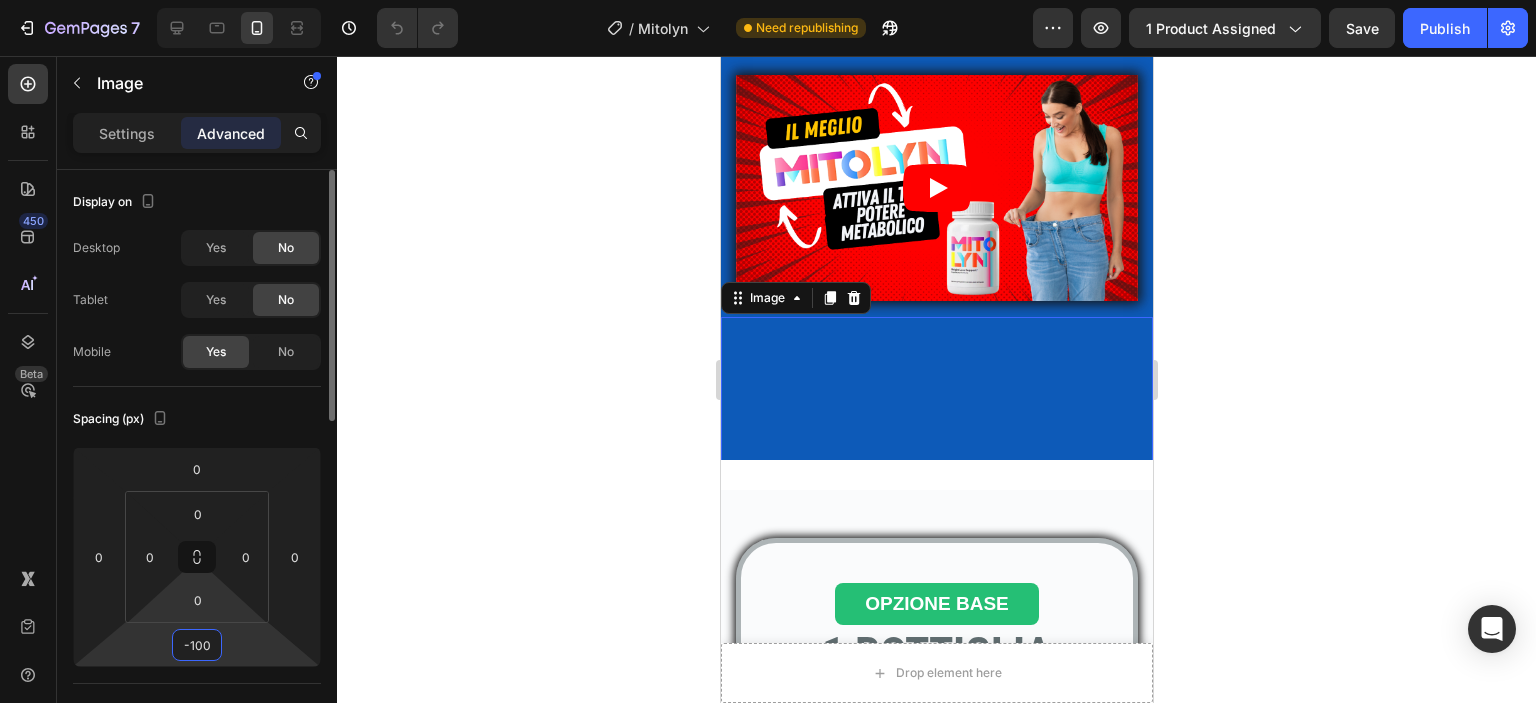 type on "-100" 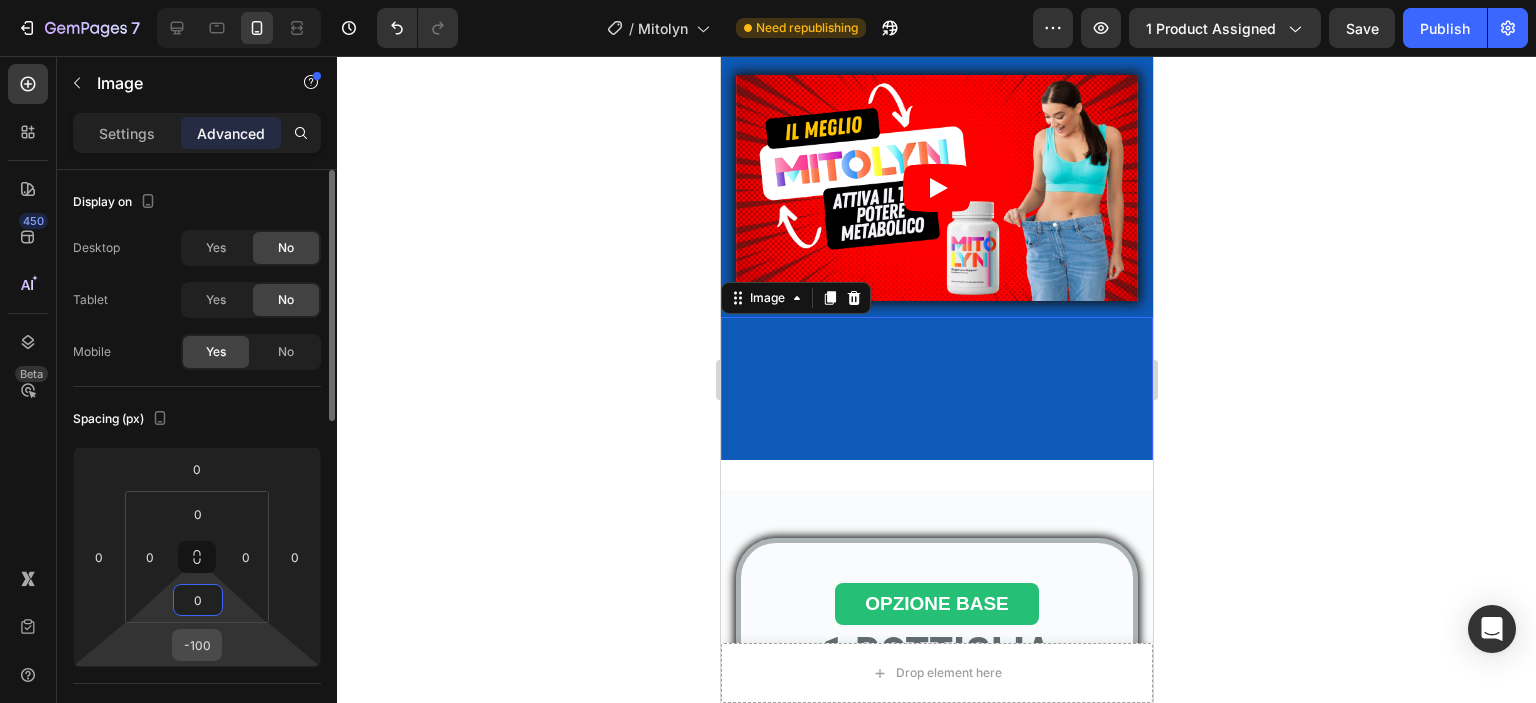 click on "-100" at bounding box center [197, 645] 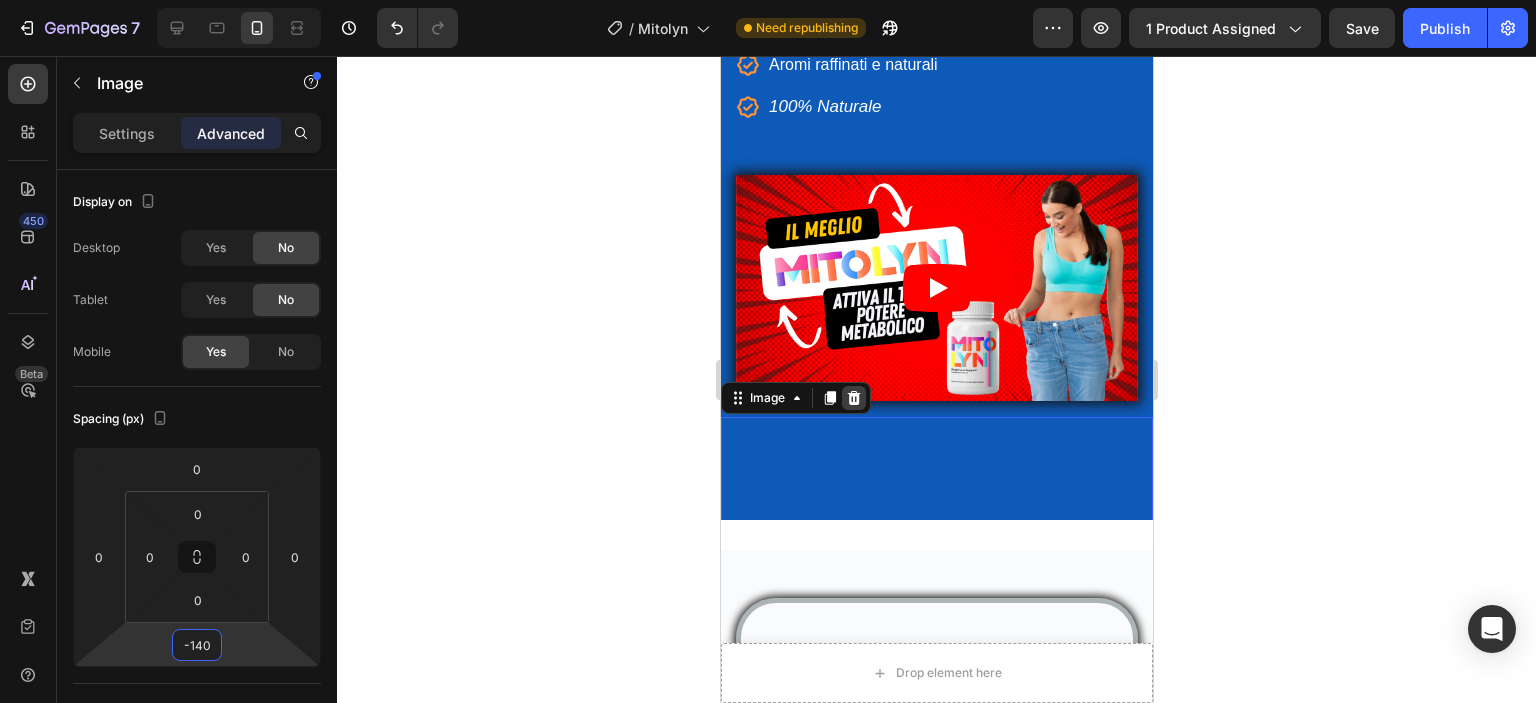 scroll, scrollTop: 300, scrollLeft: 0, axis: vertical 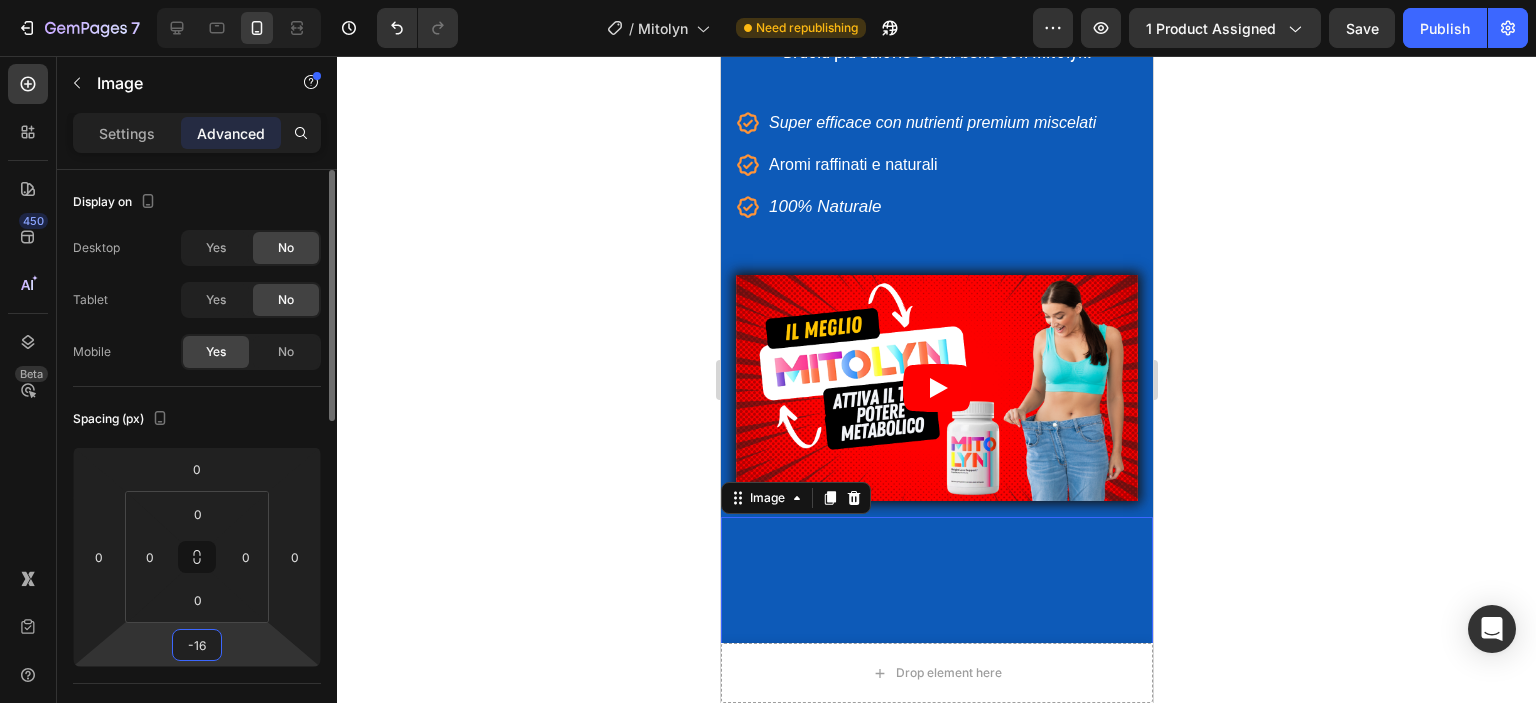 type on "-160" 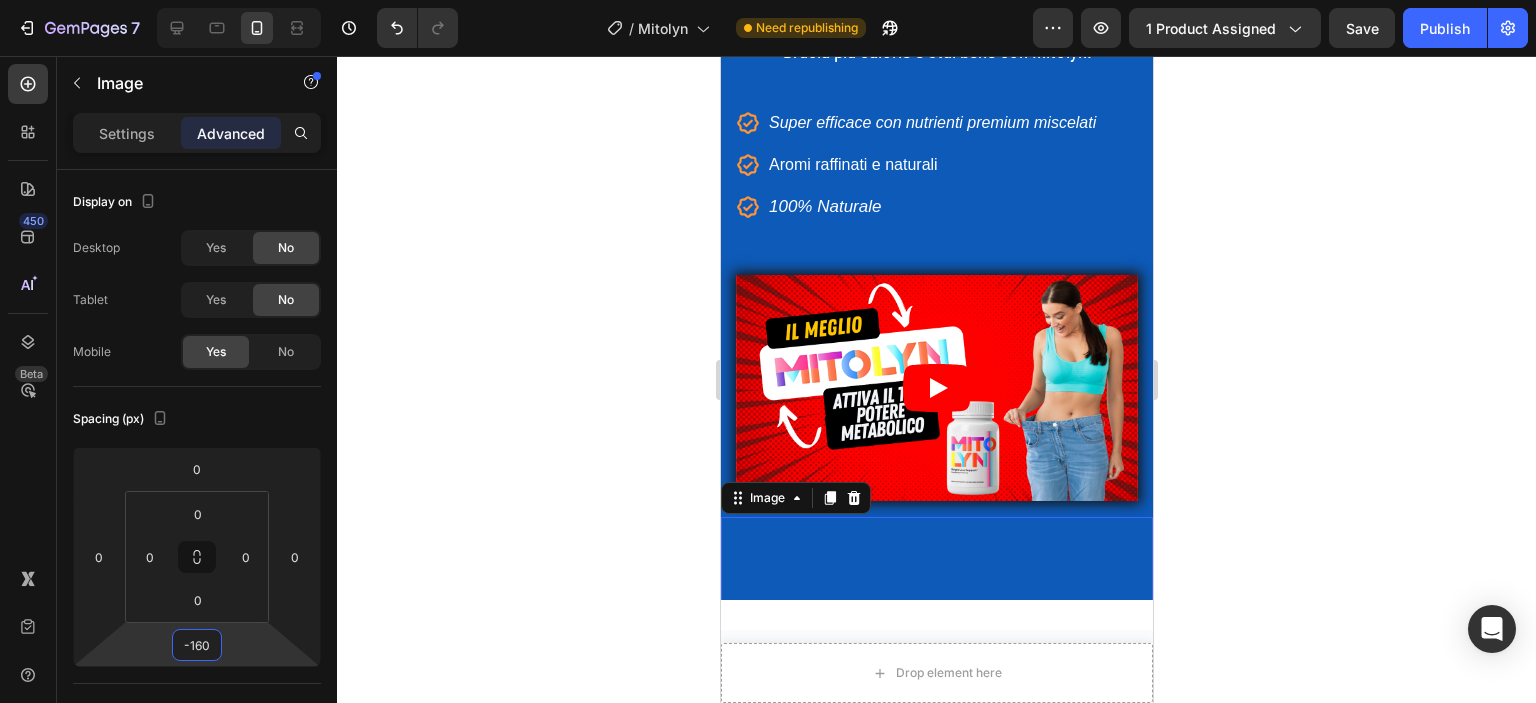 click 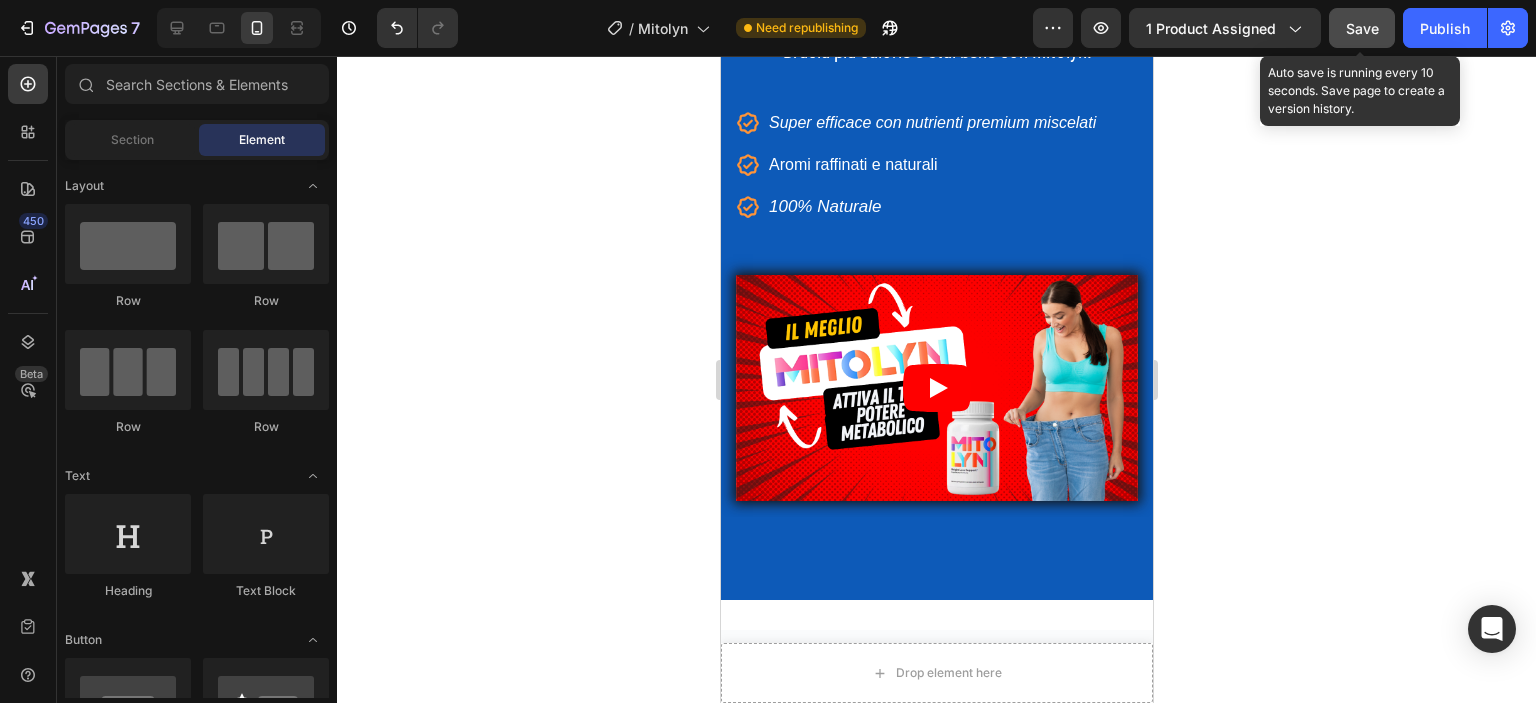 click on "Save" at bounding box center [1362, 28] 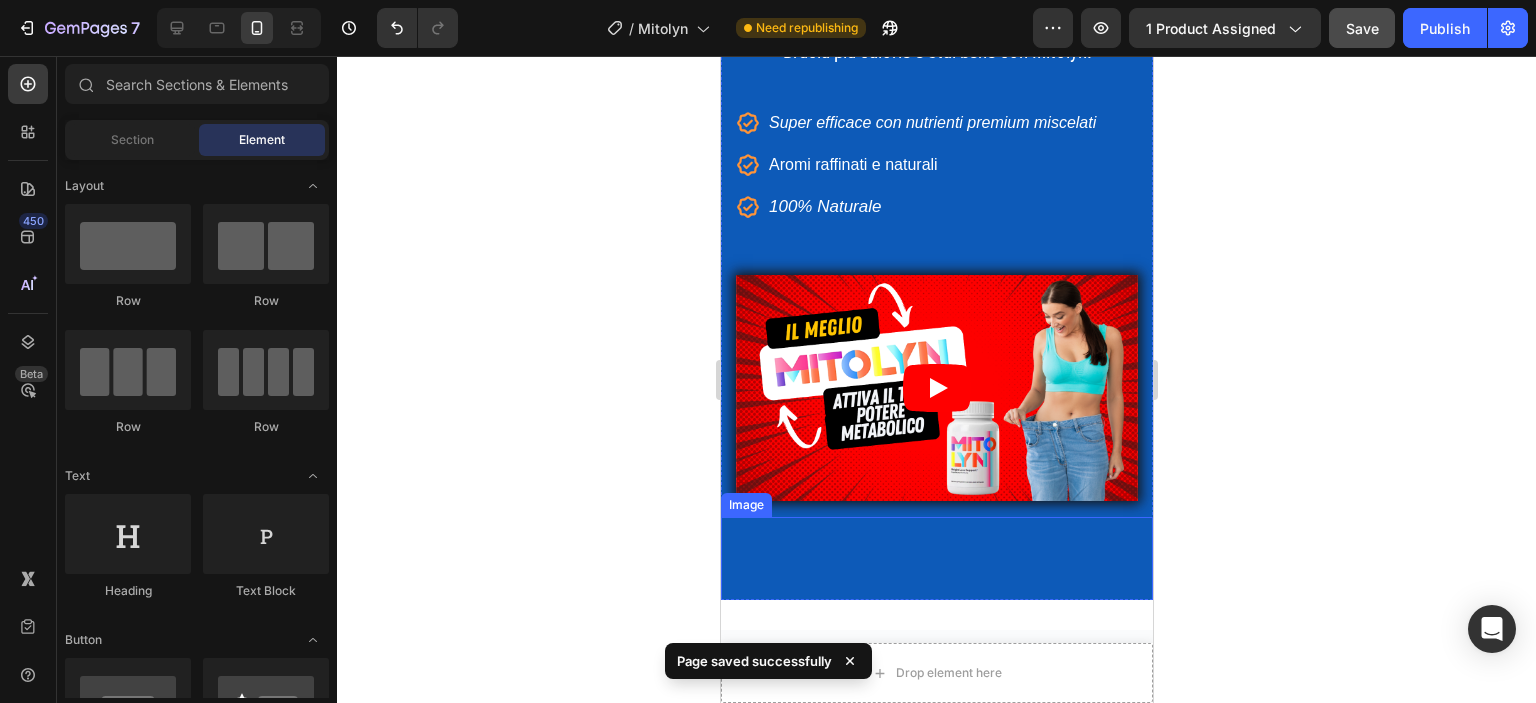 click at bounding box center [936, 638] 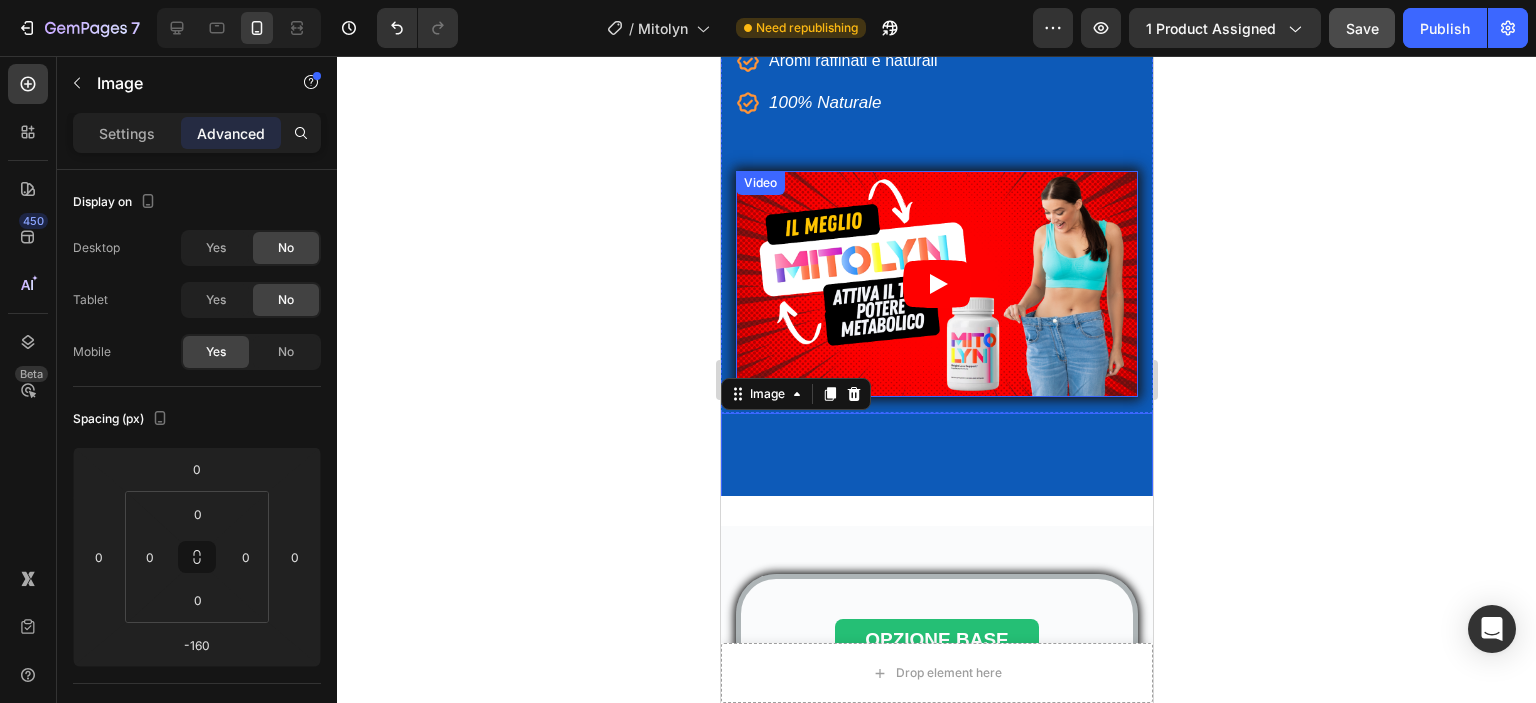 scroll, scrollTop: 400, scrollLeft: 0, axis: vertical 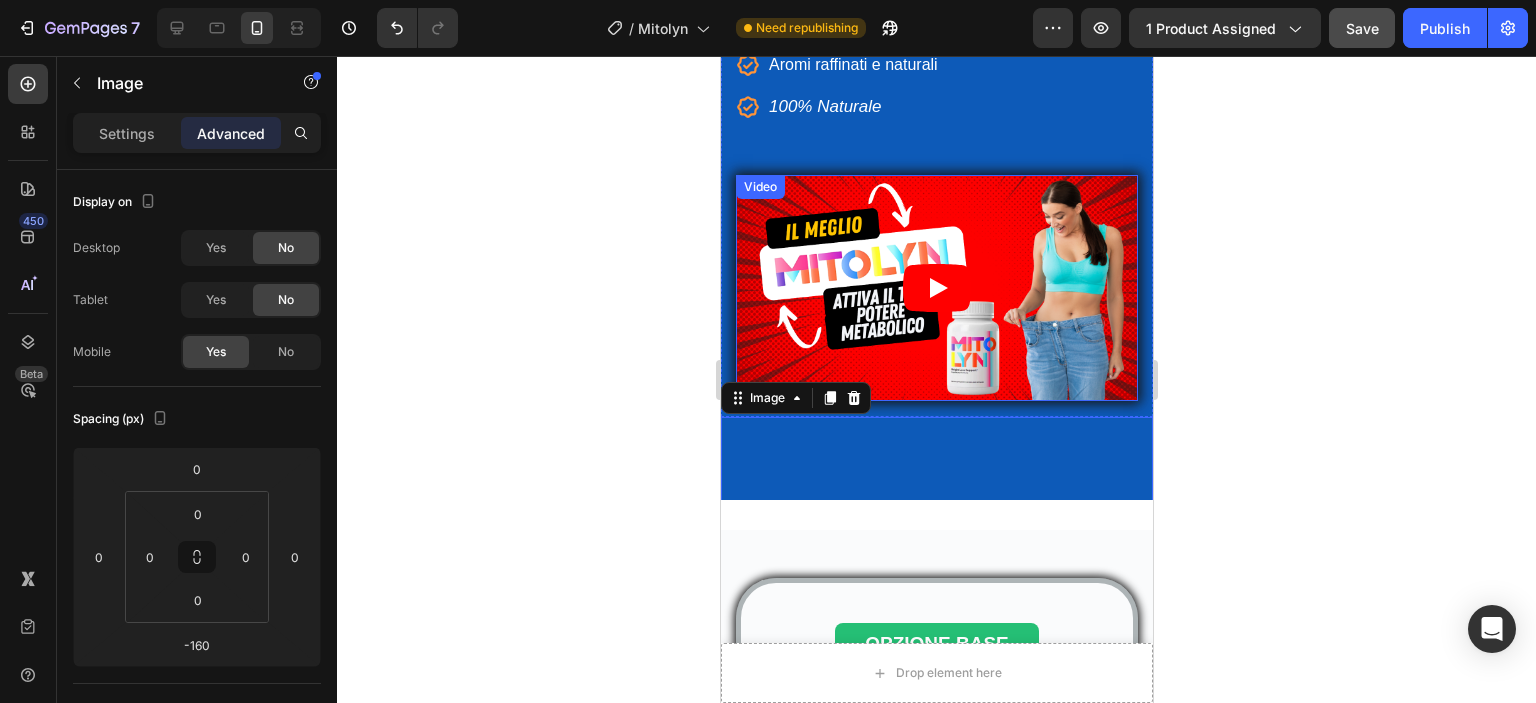click 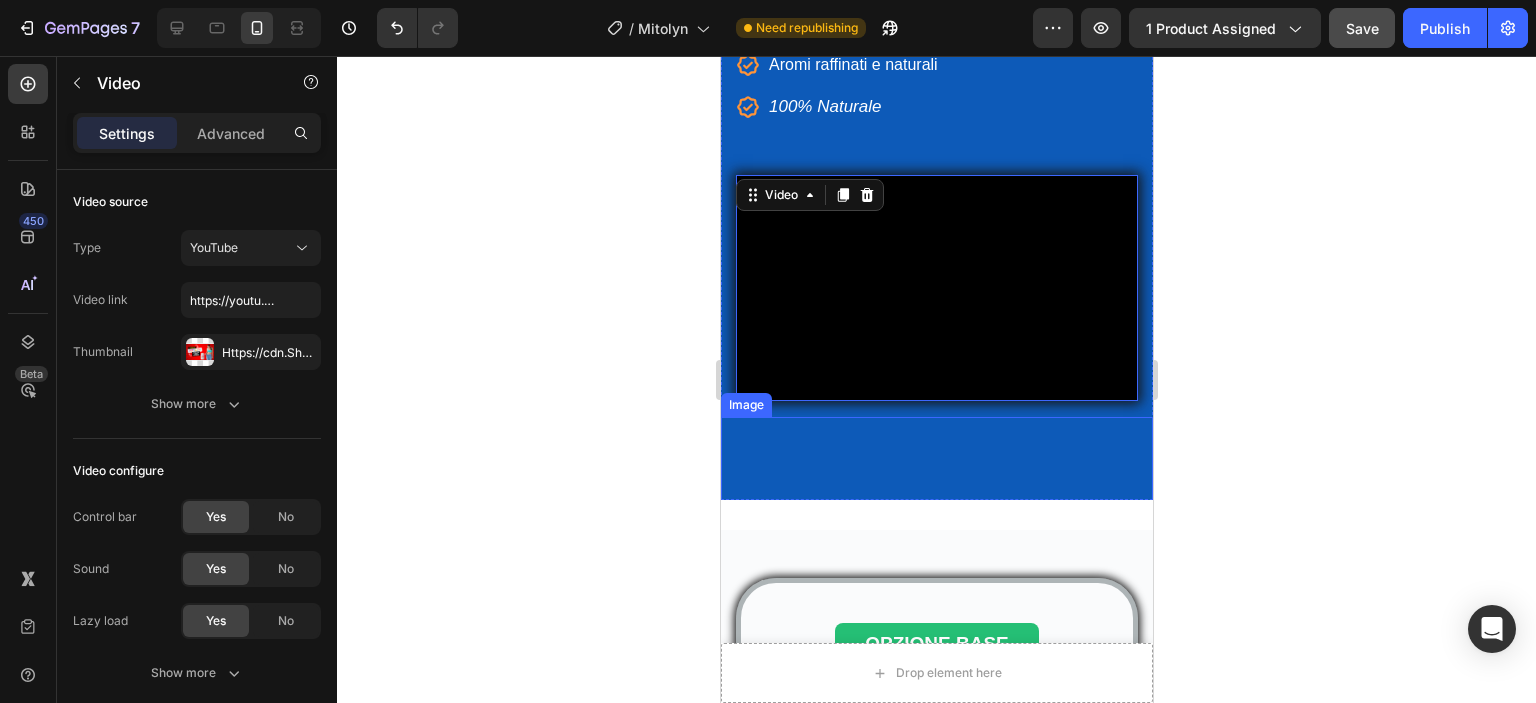 click at bounding box center (936, 538) 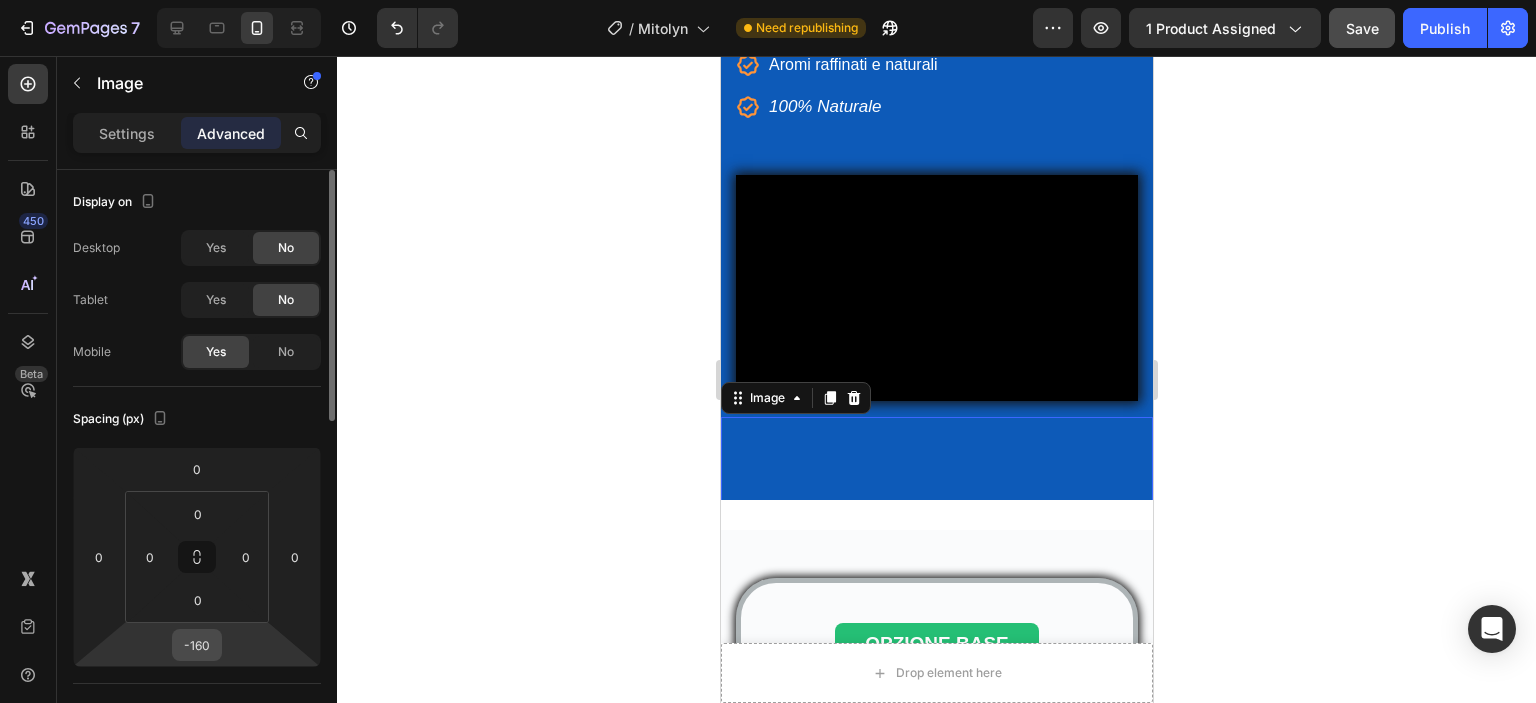 click on "-160" at bounding box center [197, 645] 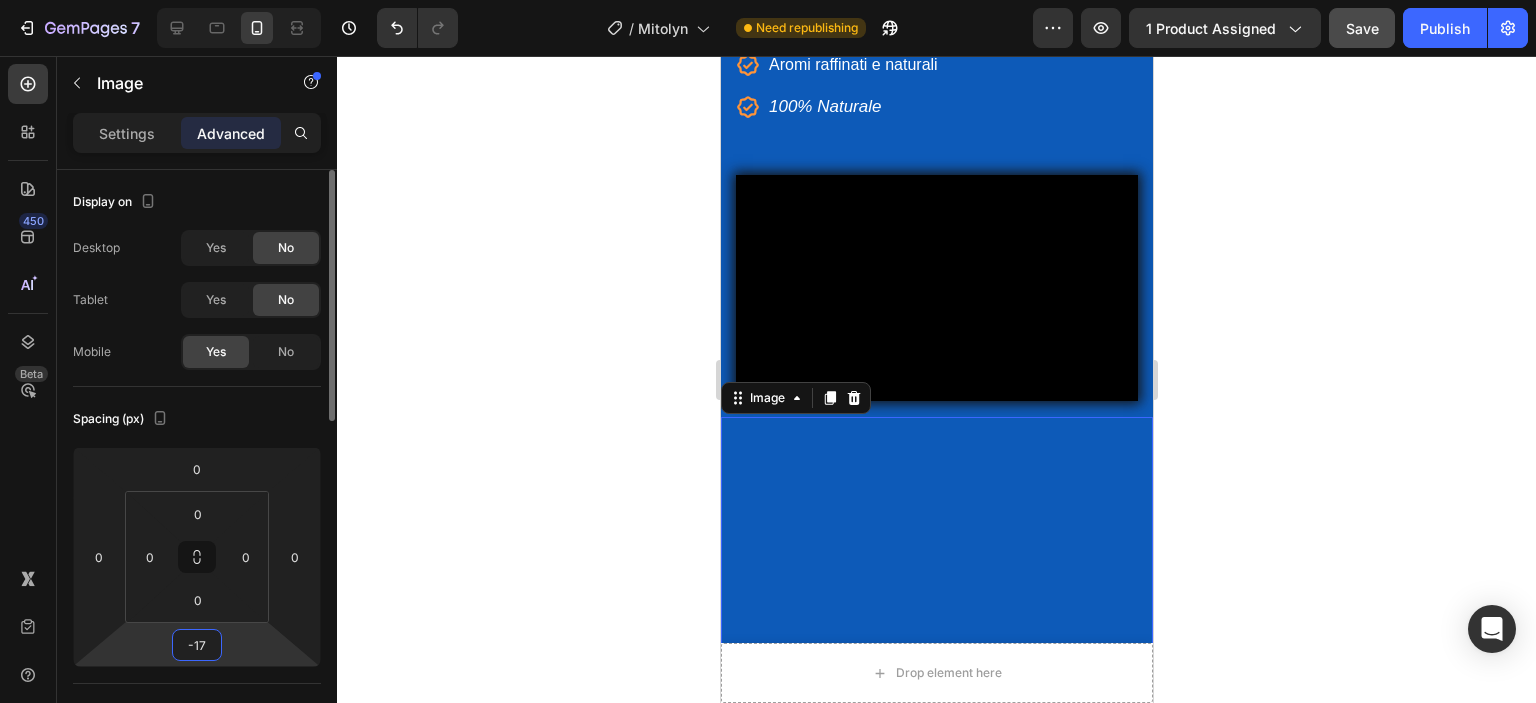 type on "-170" 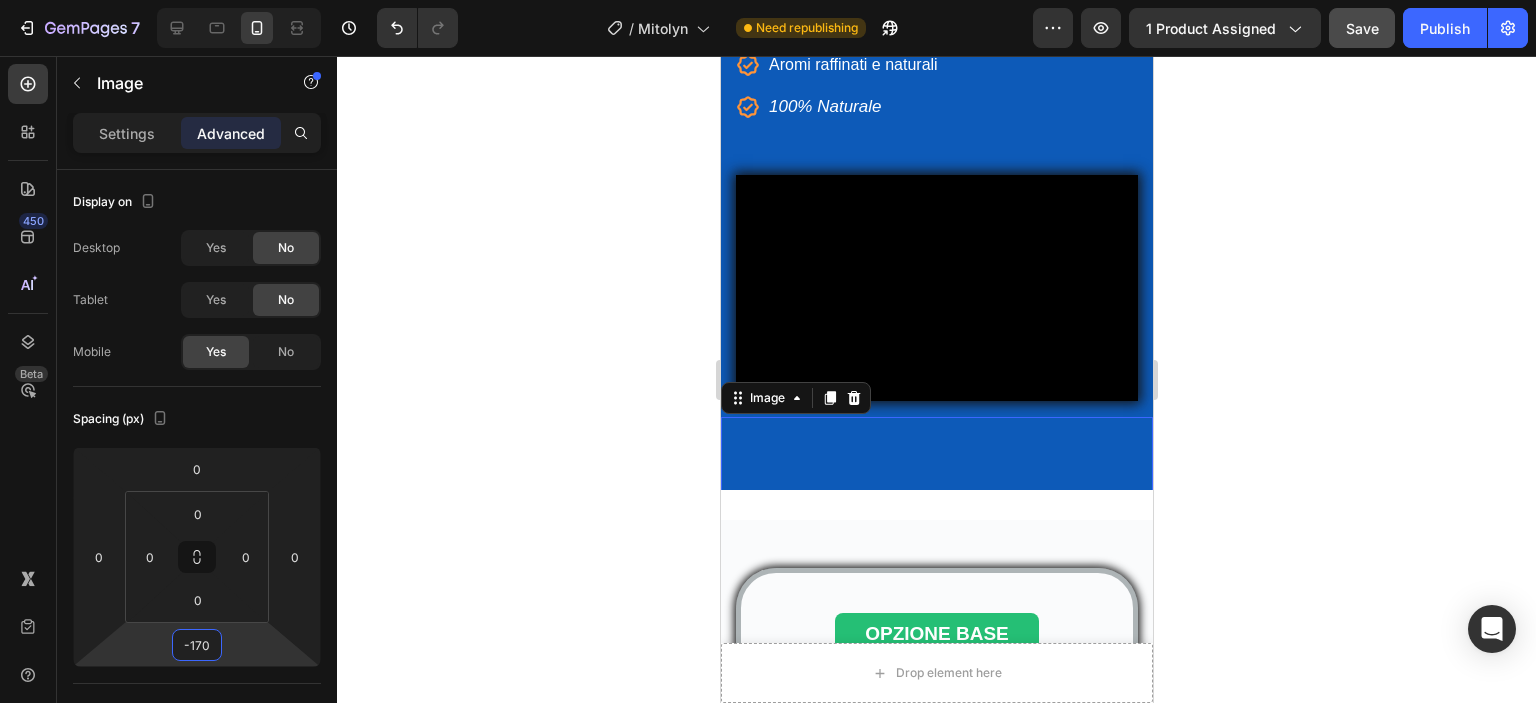 click 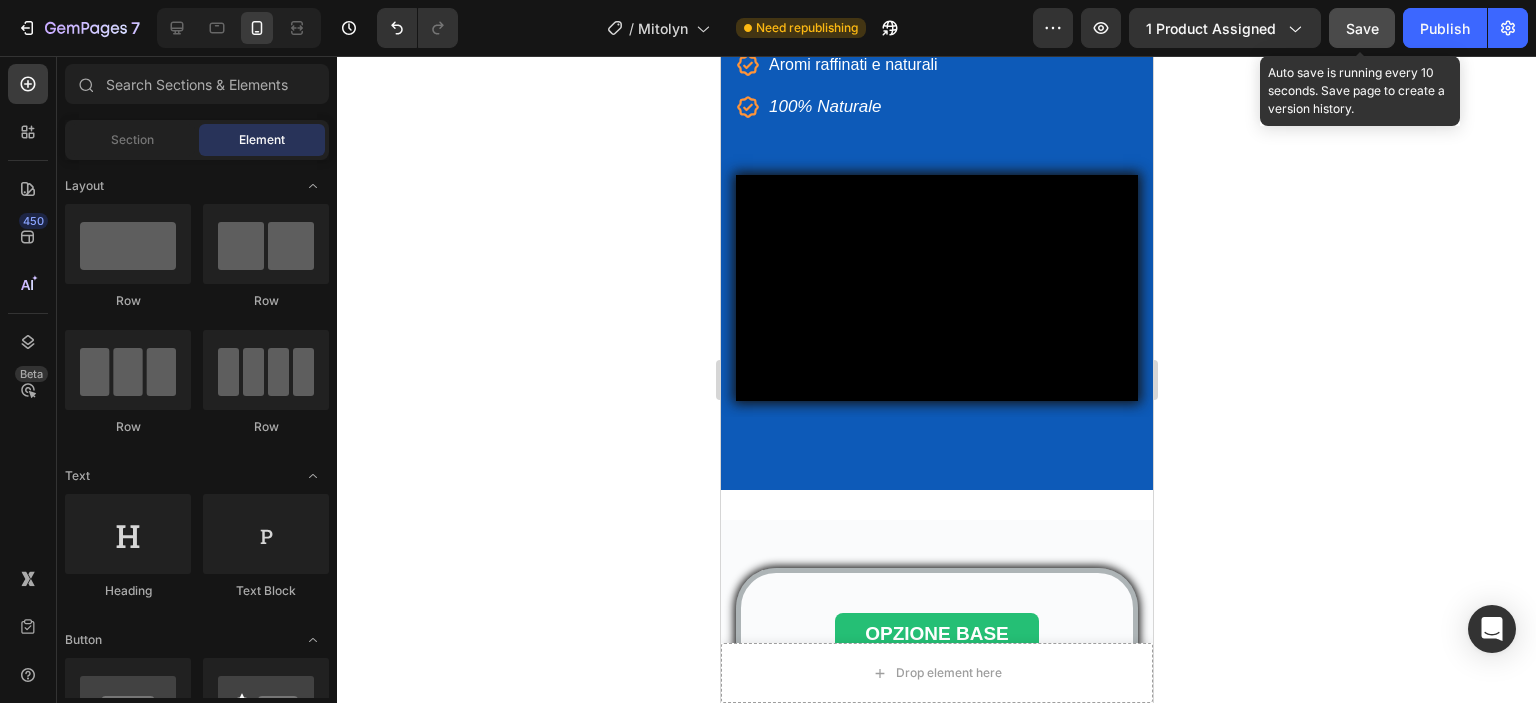 click on "Save" at bounding box center [1362, 28] 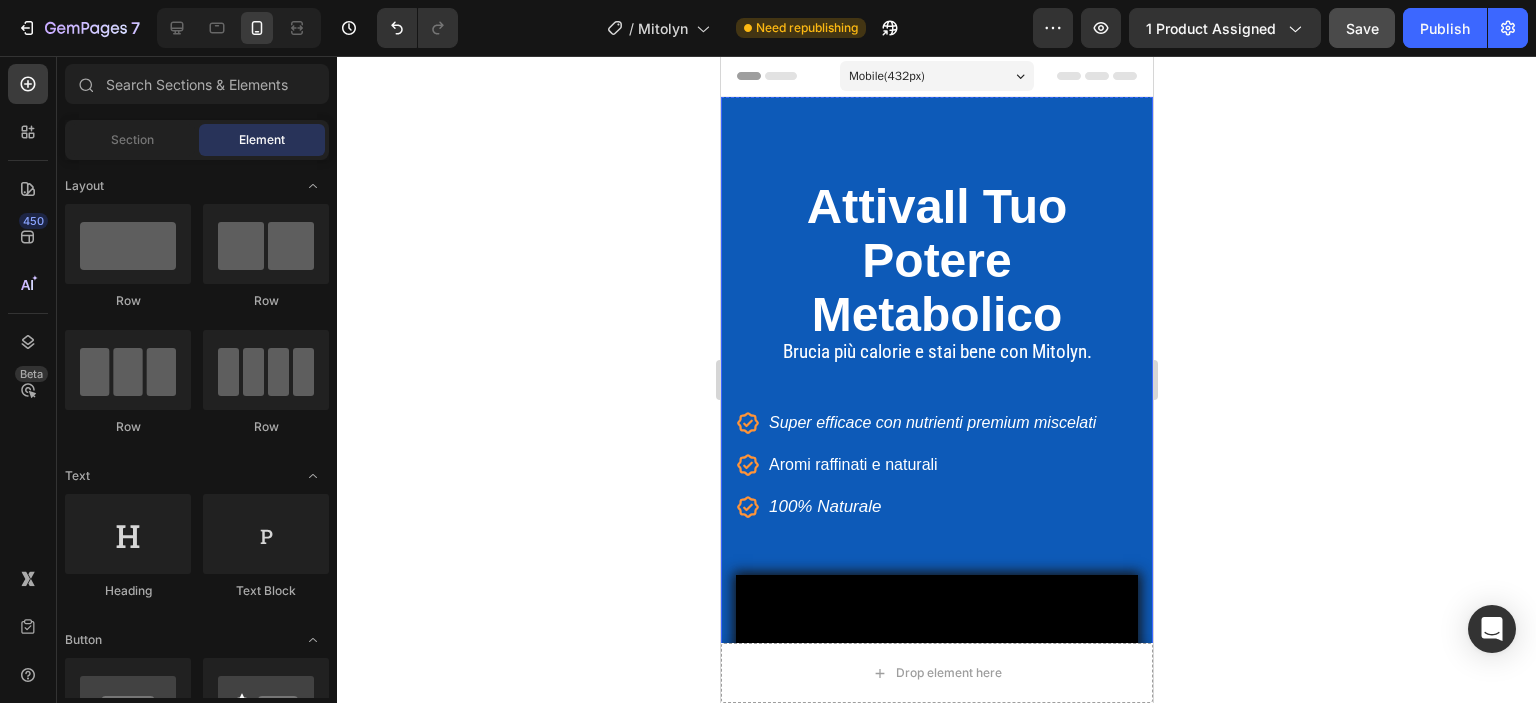 scroll, scrollTop: 500, scrollLeft: 0, axis: vertical 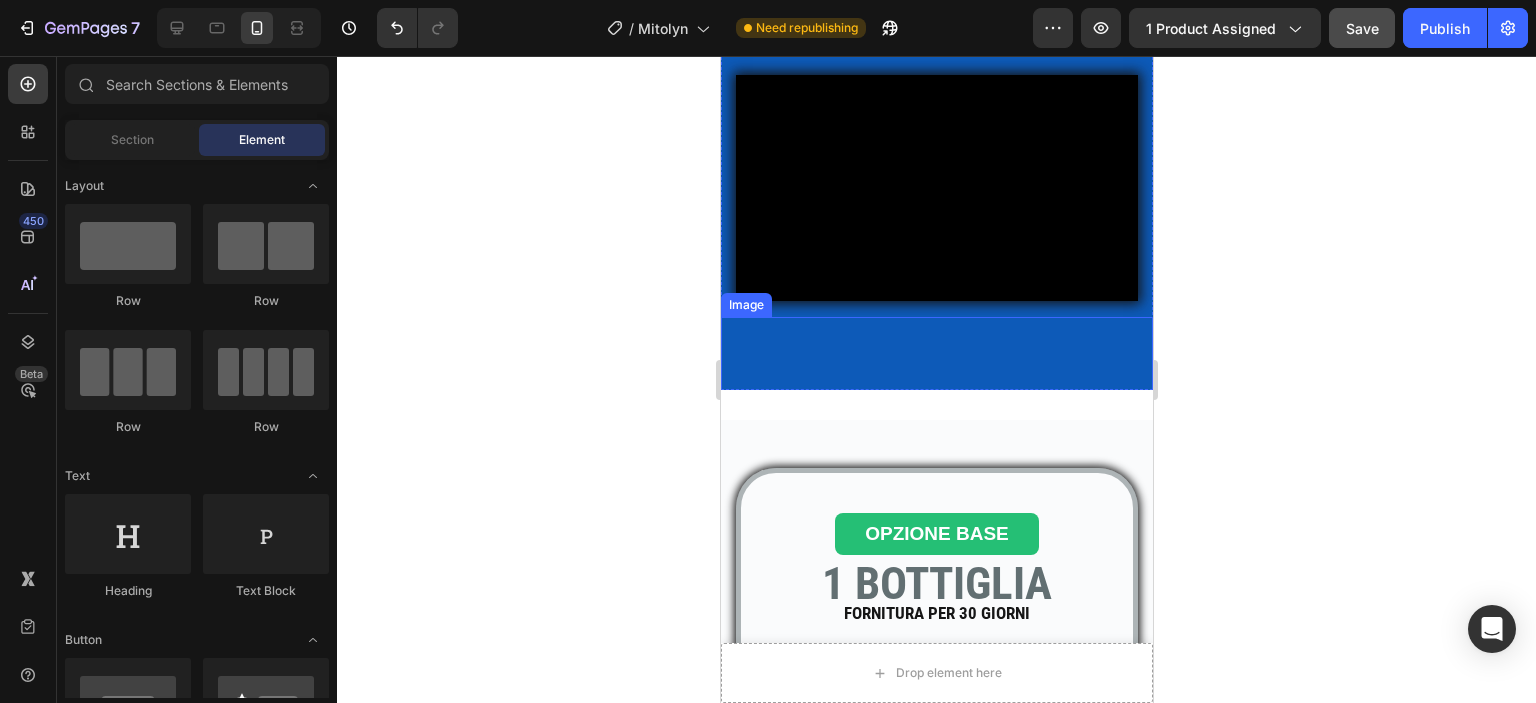 click at bounding box center (936, 438) 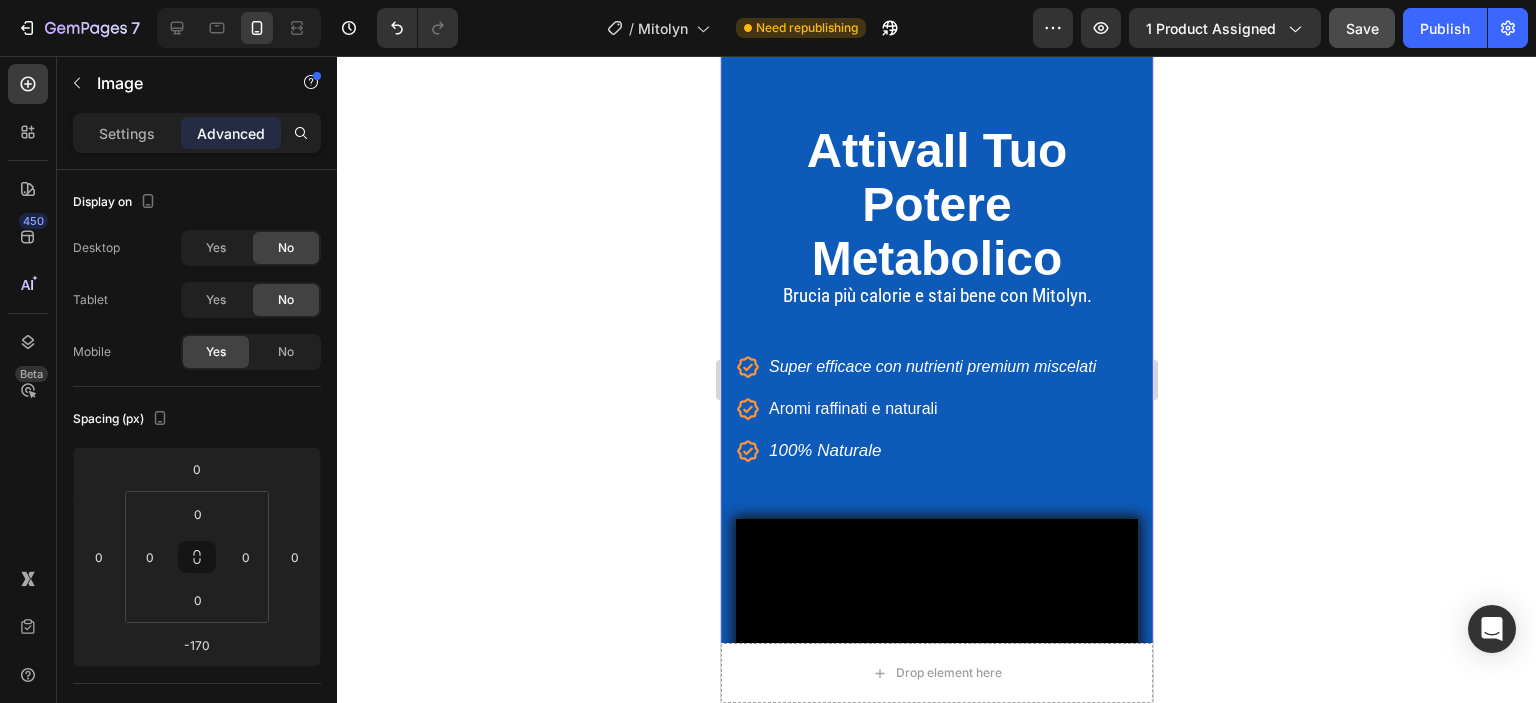 scroll, scrollTop: 0, scrollLeft: 0, axis: both 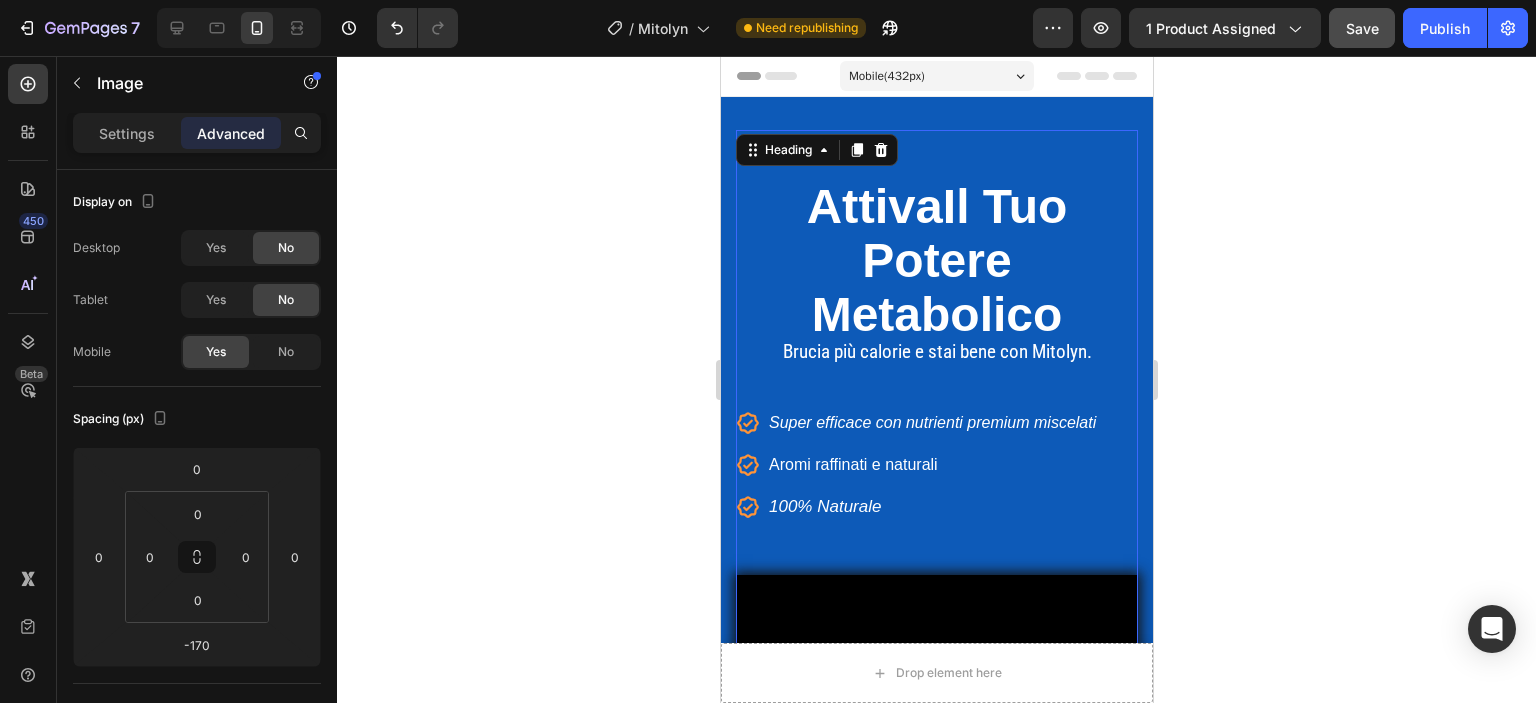 click on "Potere" at bounding box center [935, 260] 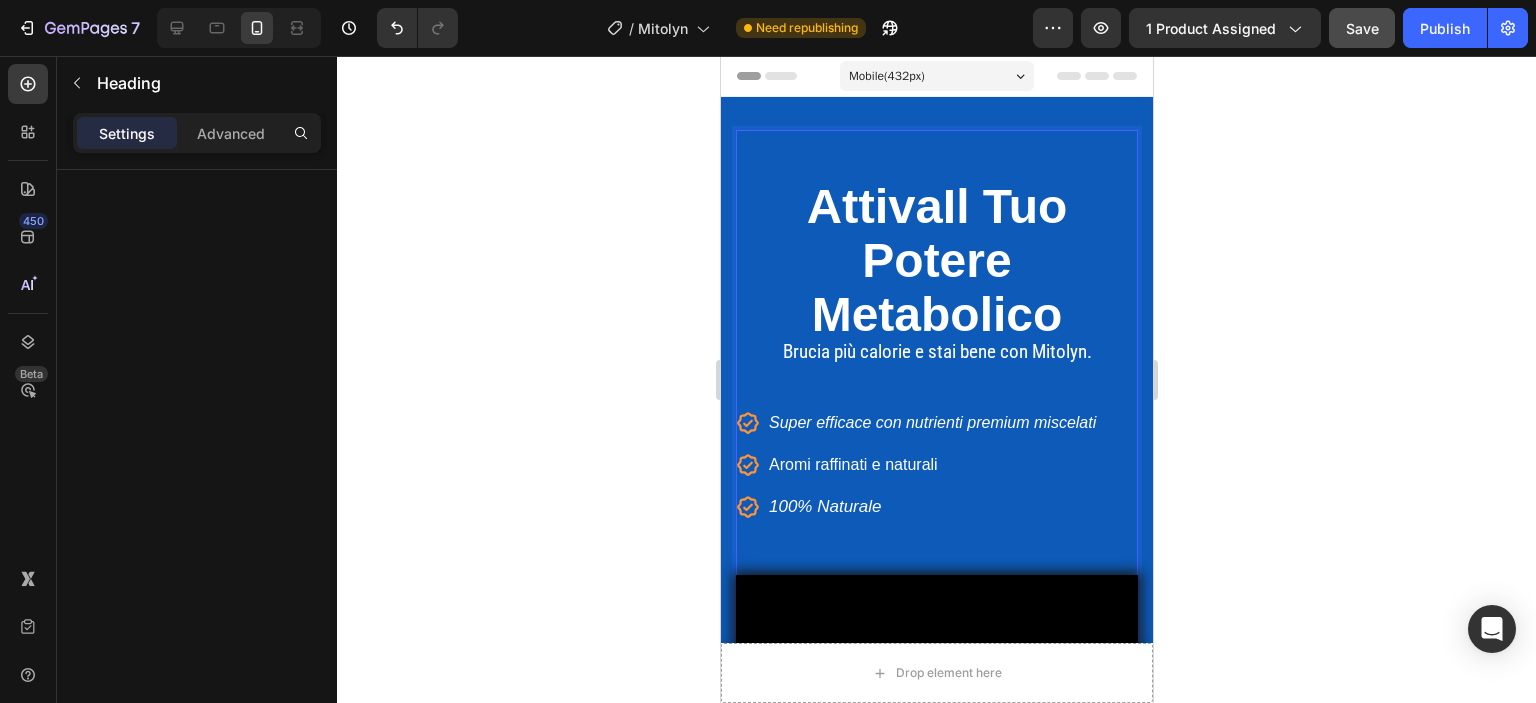 click on "Potere" at bounding box center (935, 260) 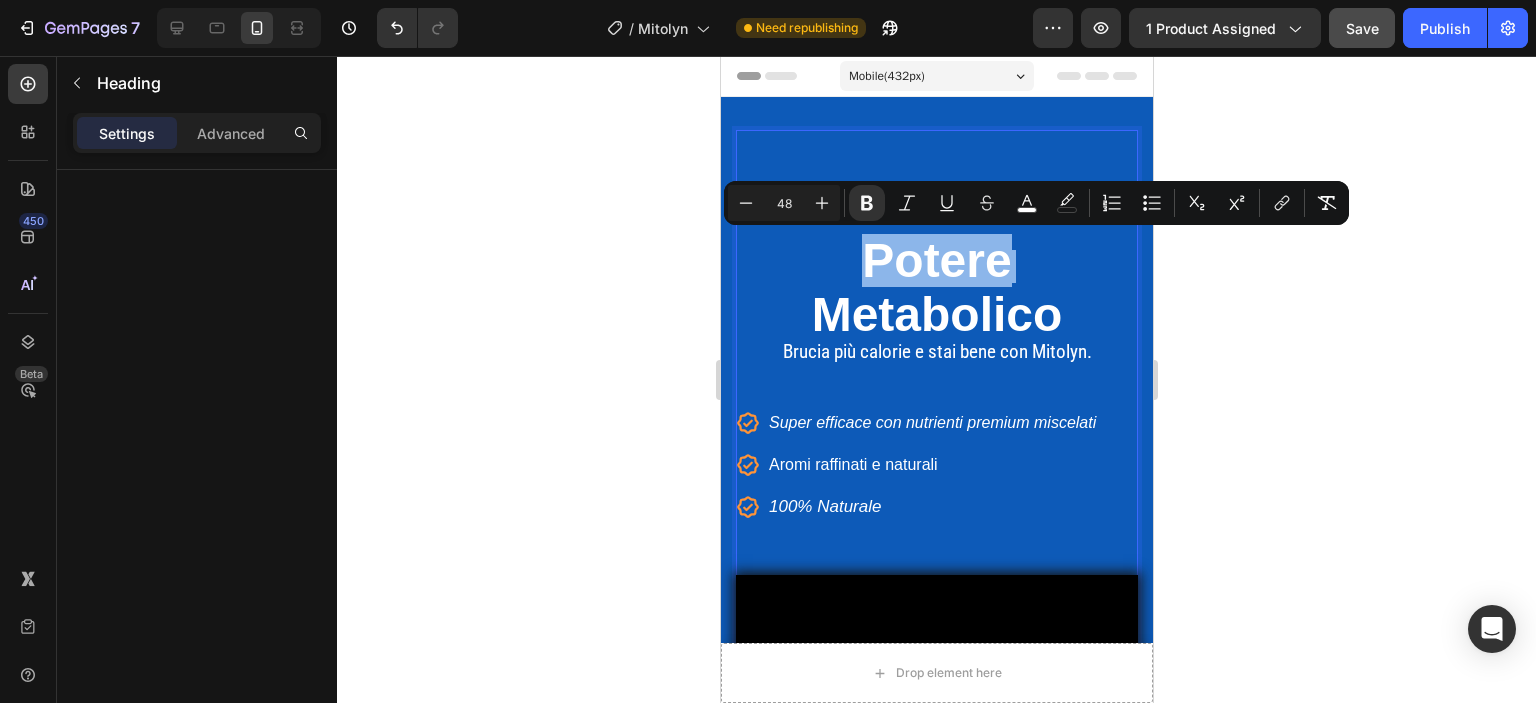 click on "Potere" at bounding box center (935, 260) 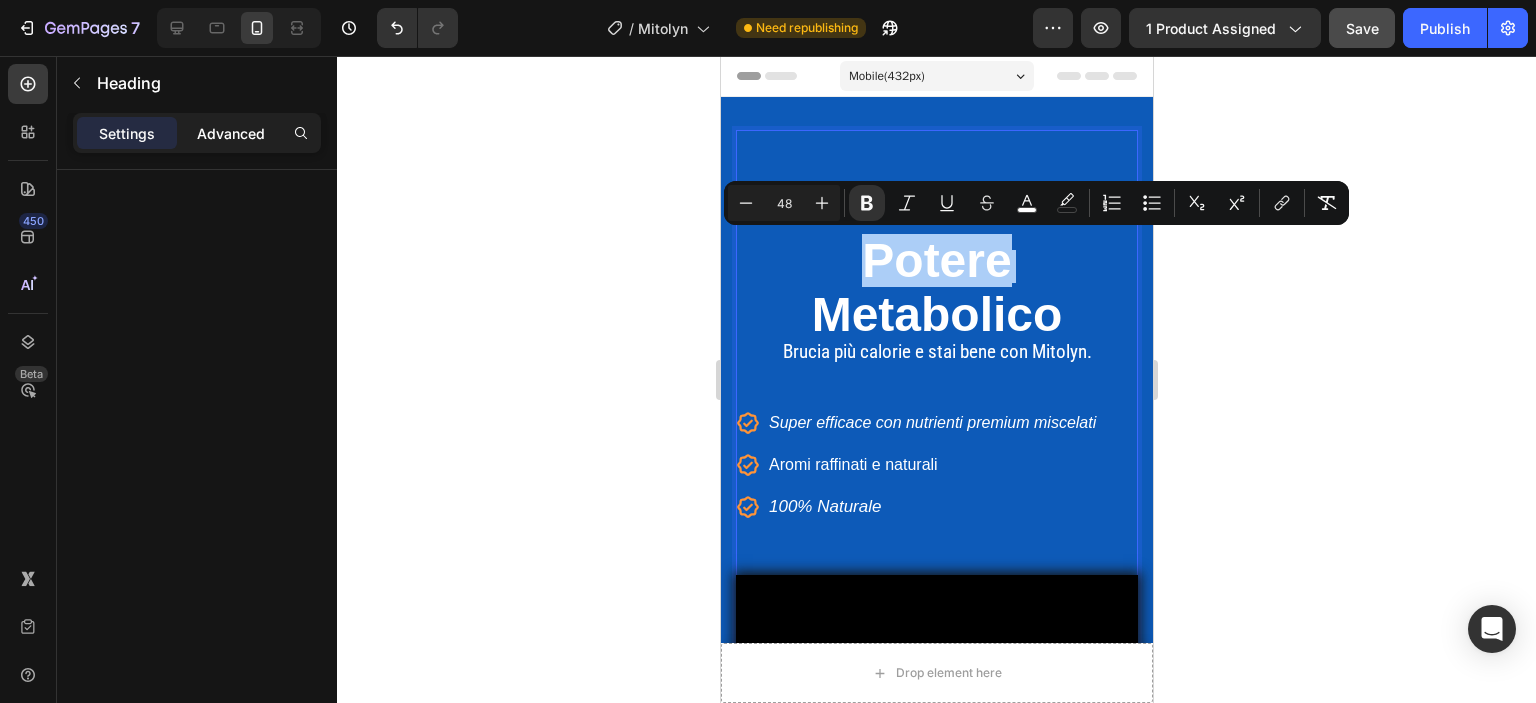 click on "Advanced" at bounding box center [231, 133] 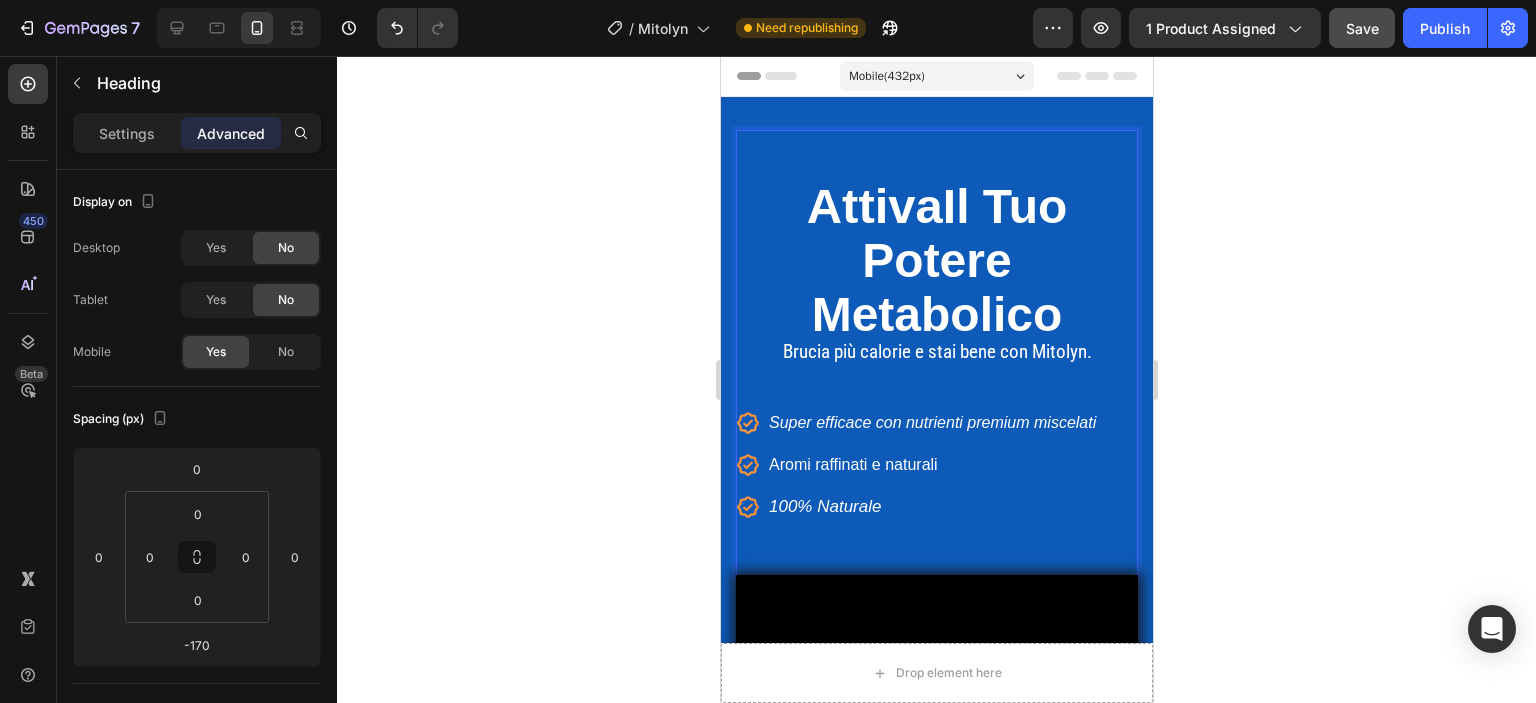 click on "Attiva" at bounding box center [874, 206] 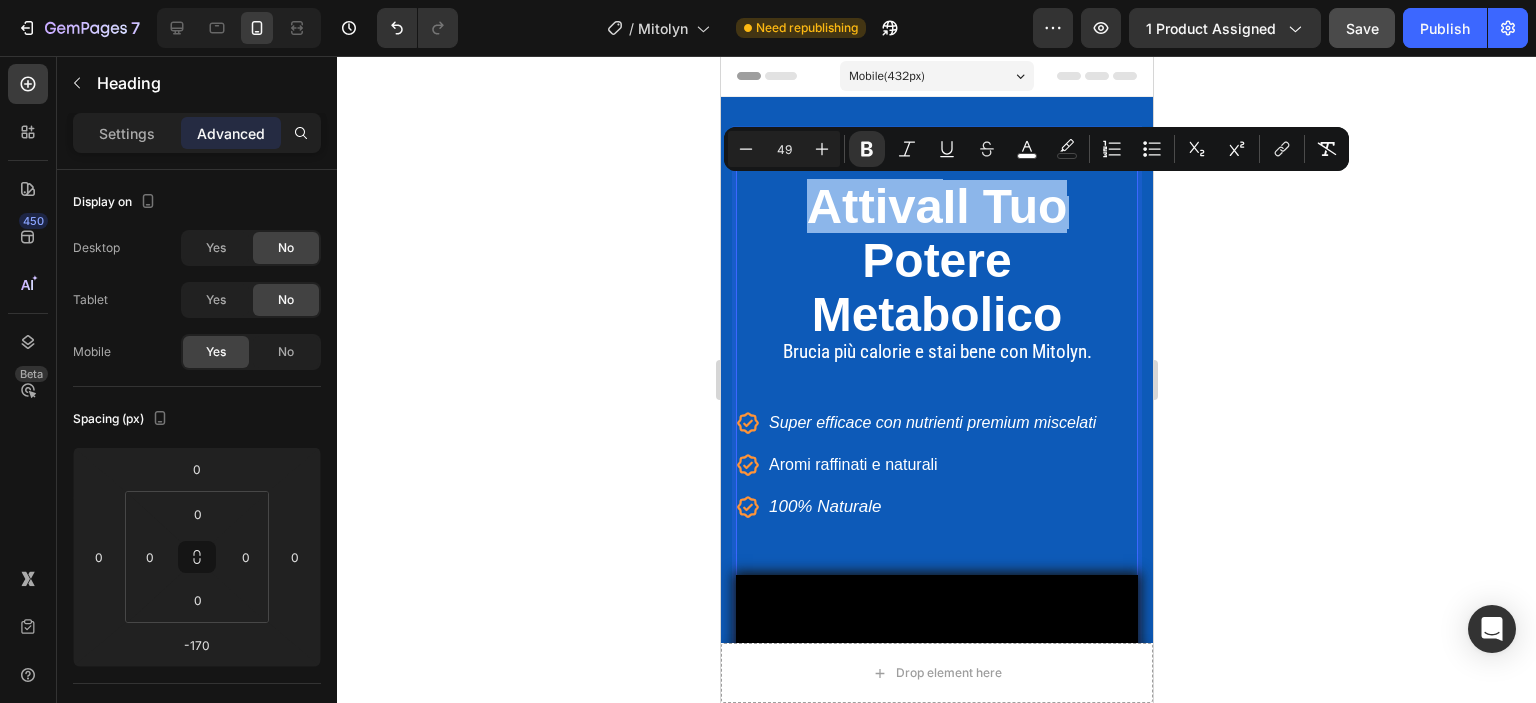 click on "Attiva" at bounding box center [874, 206] 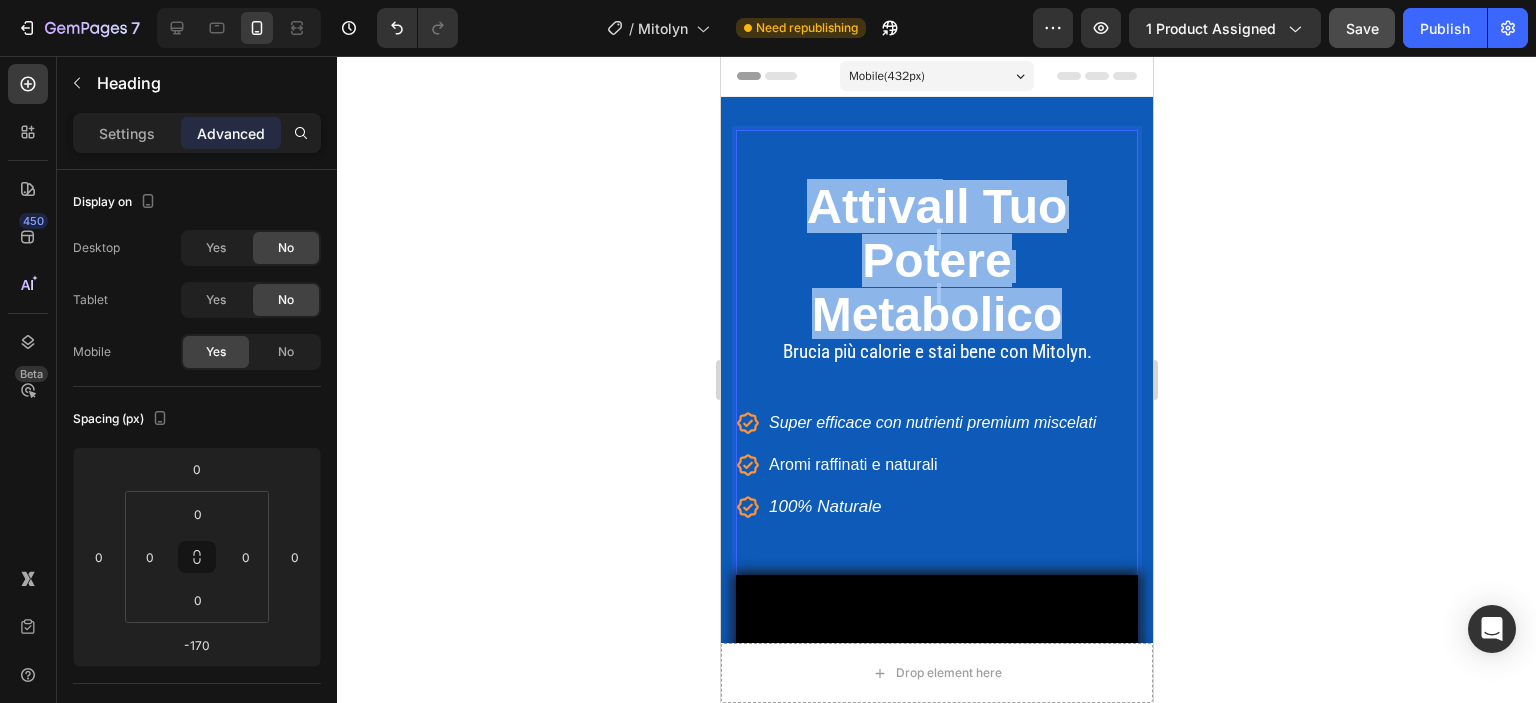 drag, startPoint x: 789, startPoint y: 201, endPoint x: 1073, endPoint y: 312, distance: 304.9213 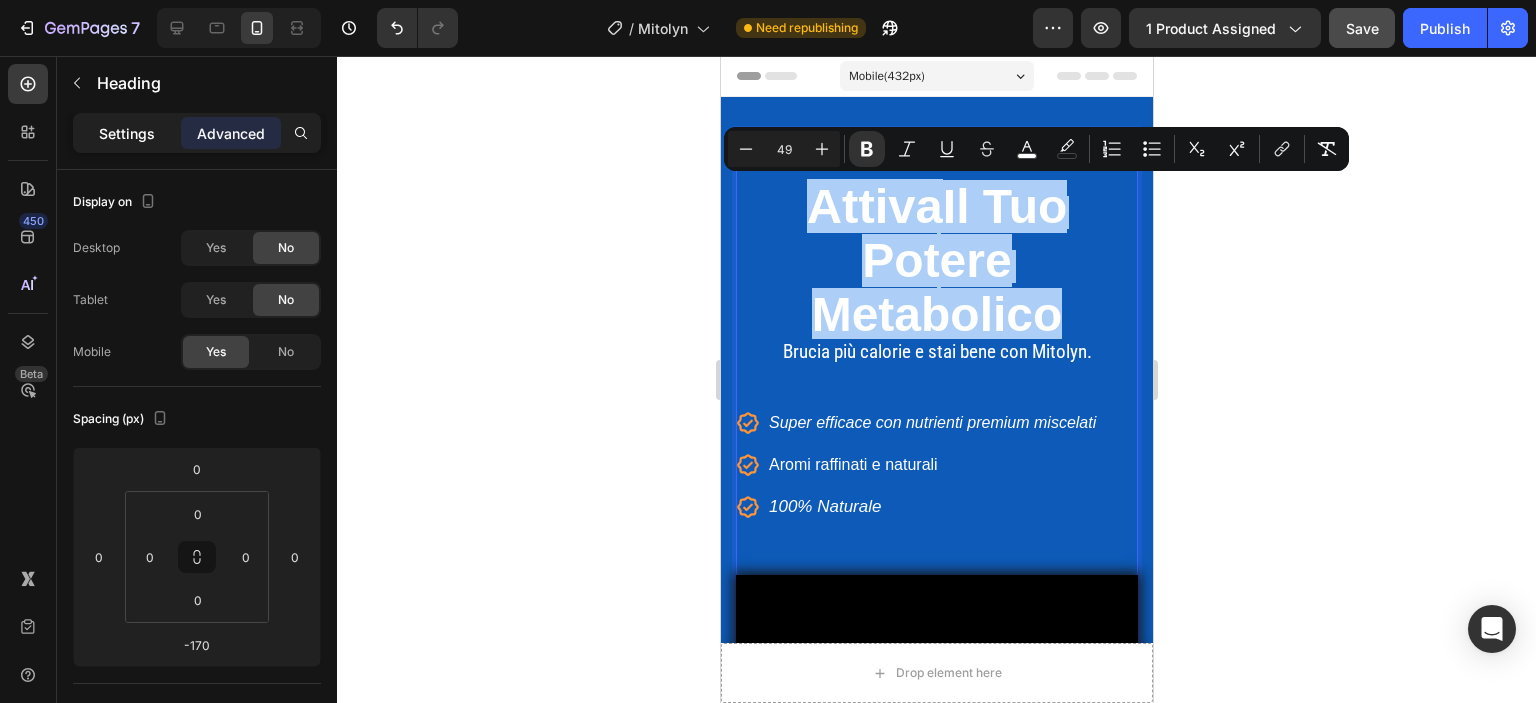 click on "Settings" at bounding box center [127, 133] 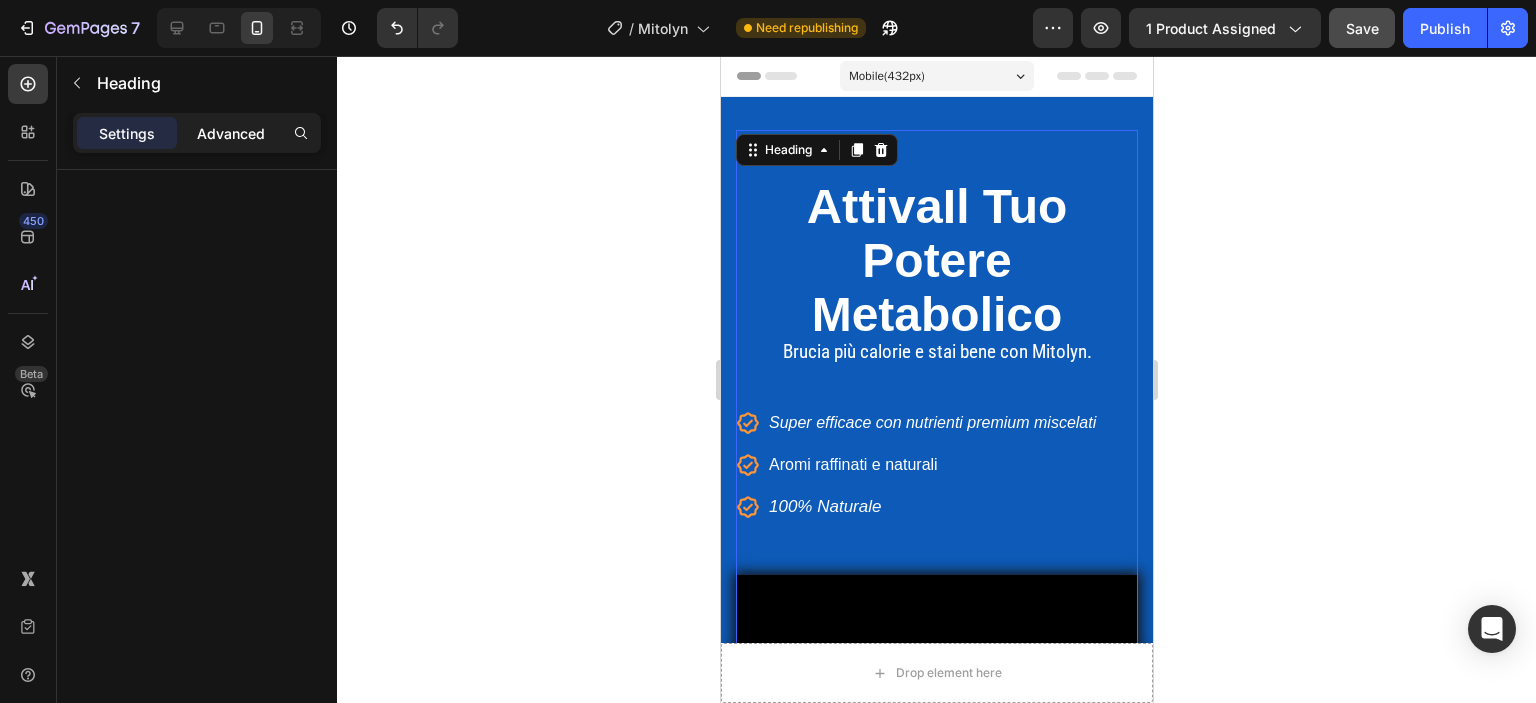 click on "Advanced" at bounding box center (231, 133) 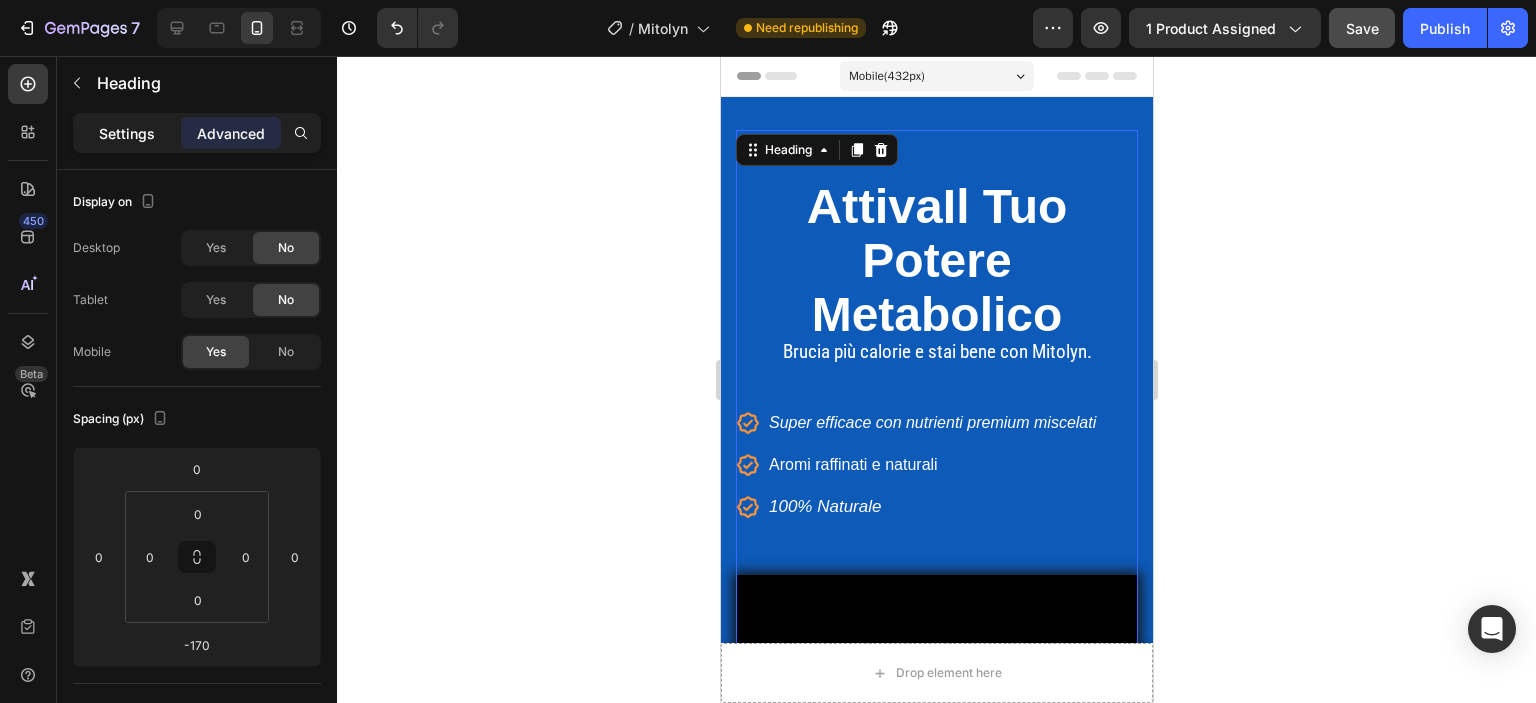 click on "Settings Advanced" at bounding box center [197, 133] 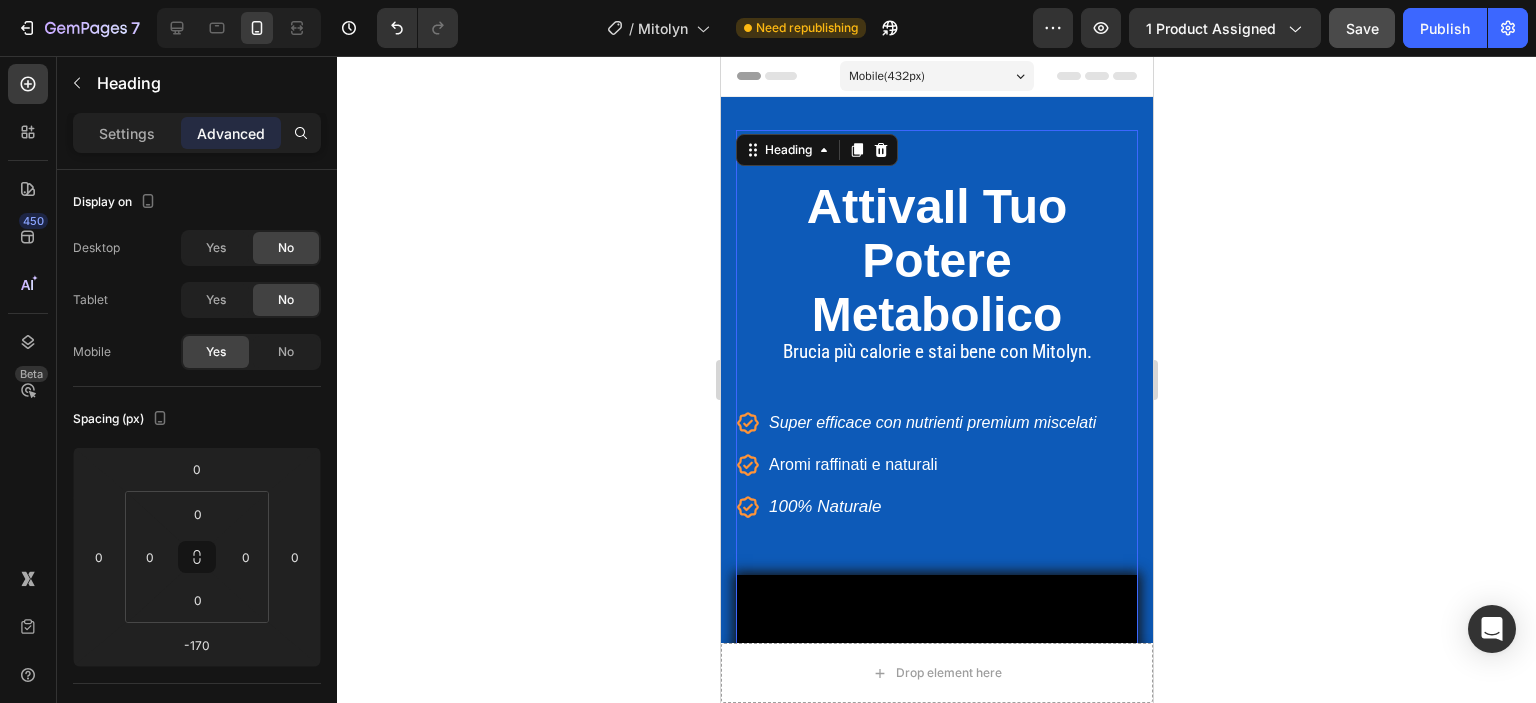 click on "Potere" at bounding box center (935, 260) 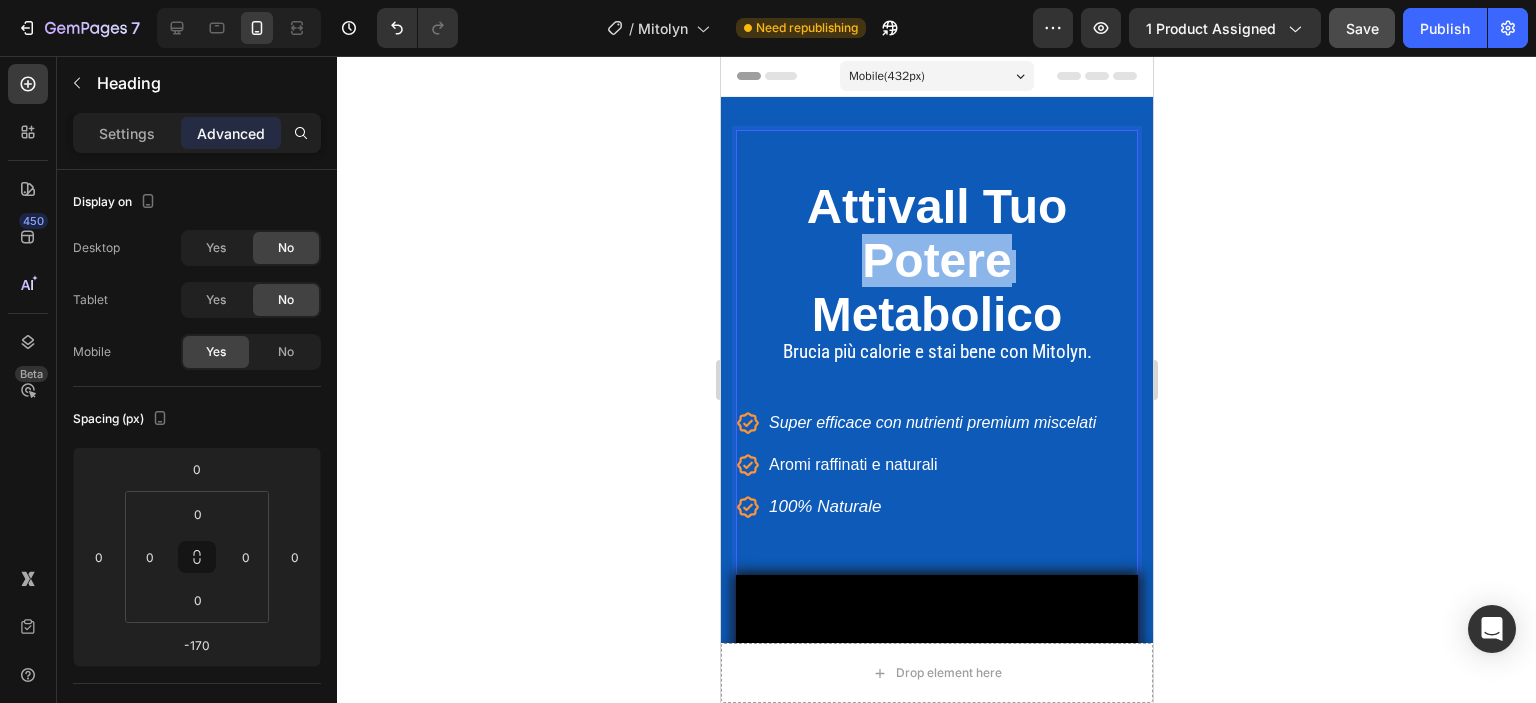 click on "Potere" at bounding box center (935, 260) 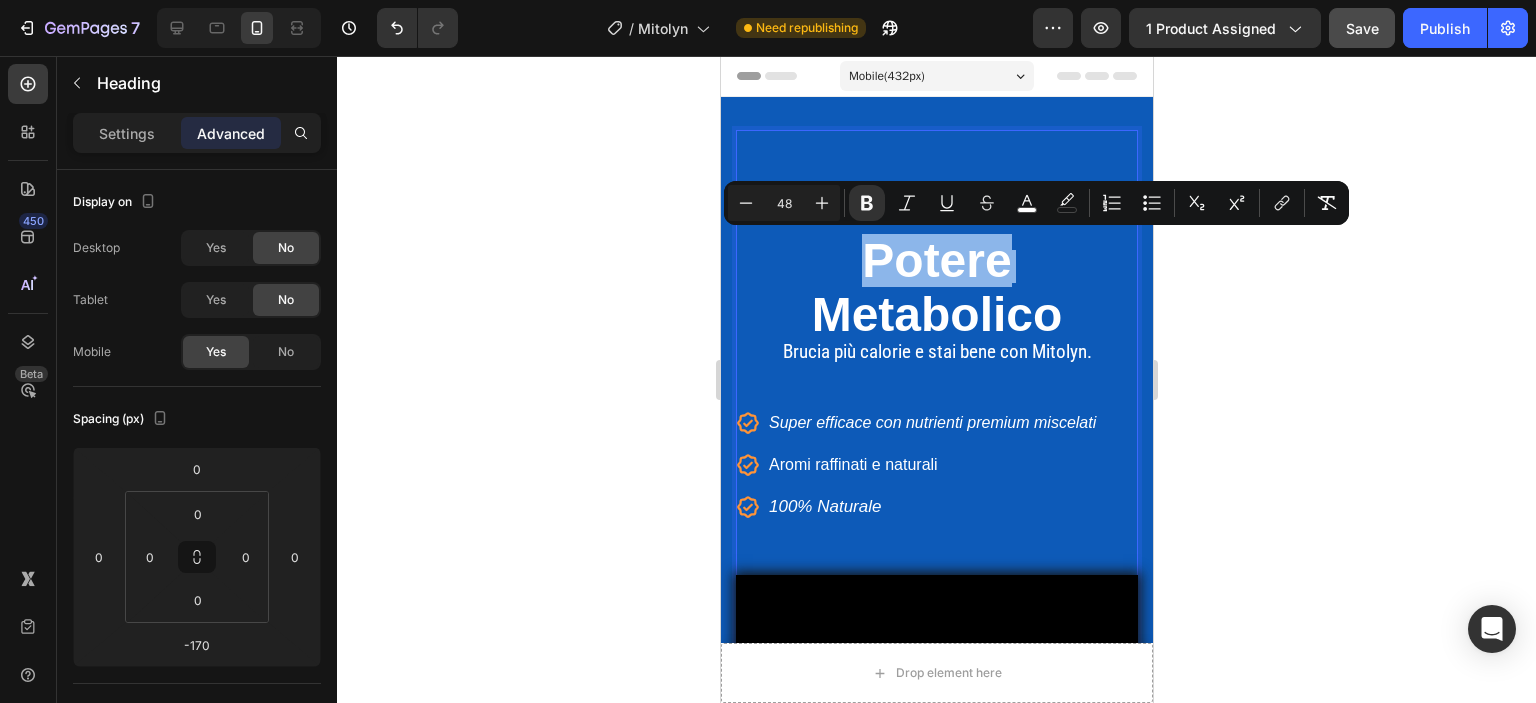 click on "Potere" at bounding box center [935, 260] 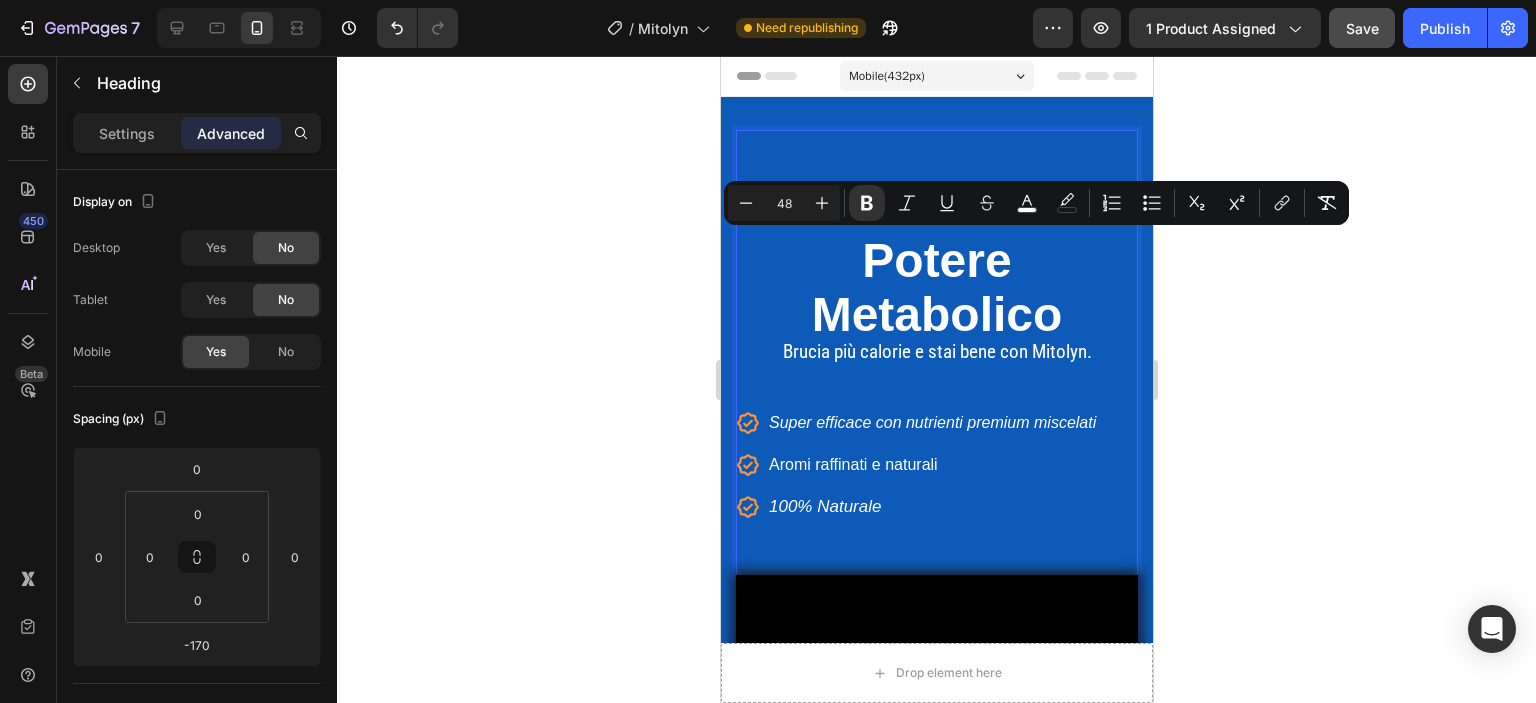 click on "Metabolico" at bounding box center (936, 314) 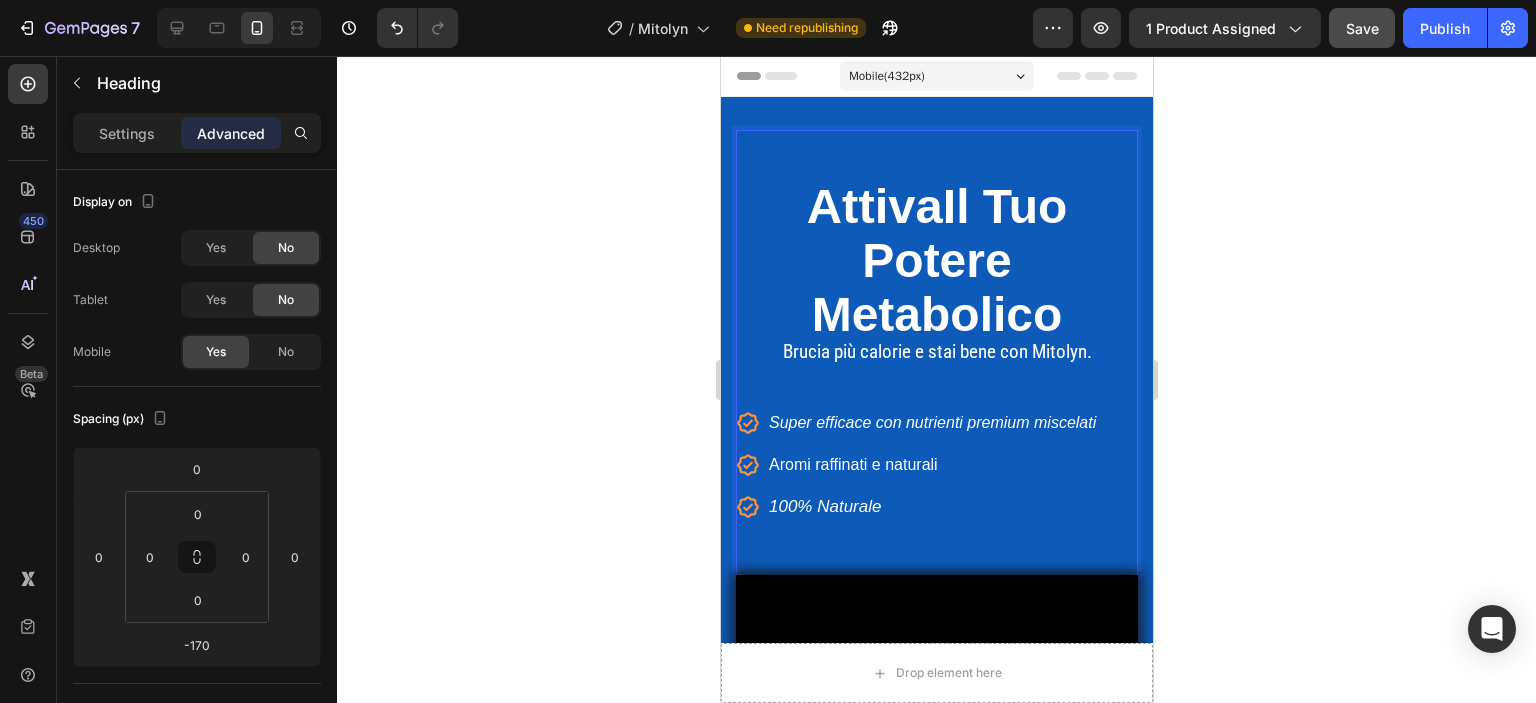 click on "Attiva Il Tuo Potere Metabolico" at bounding box center [936, 256] 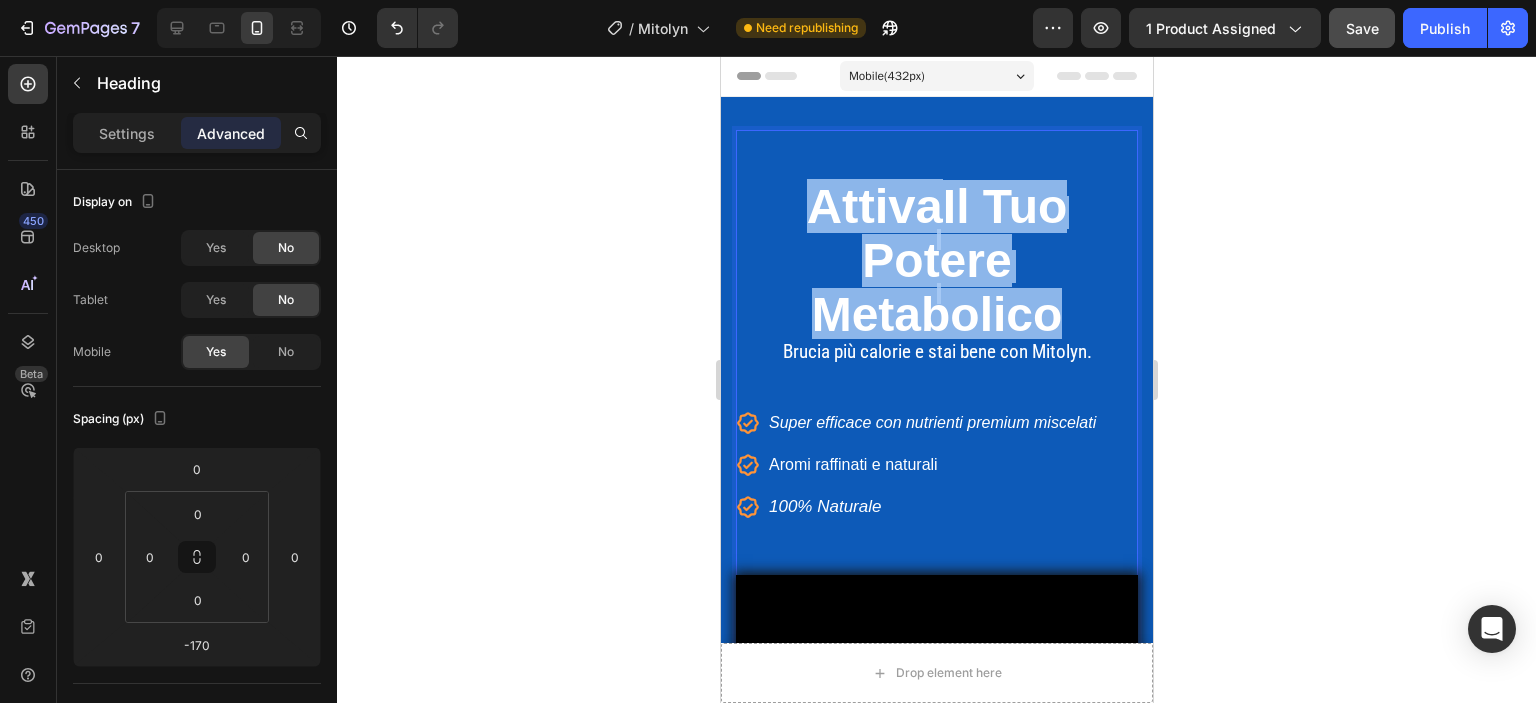 drag, startPoint x: 1069, startPoint y: 317, endPoint x: 777, endPoint y: 216, distance: 308.97412 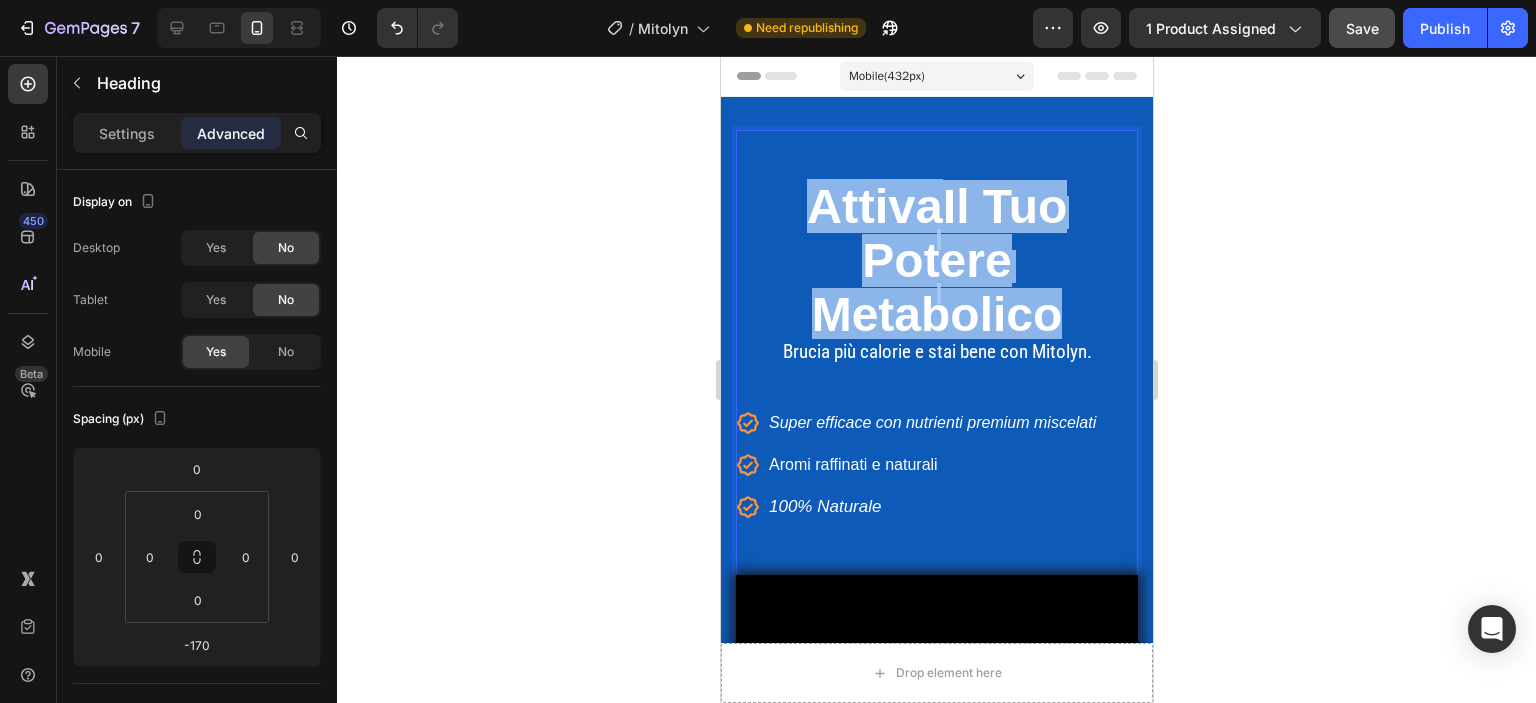 click on "Attiva Il Tuo Potere Metabolico Heading 0" at bounding box center [936, 224] 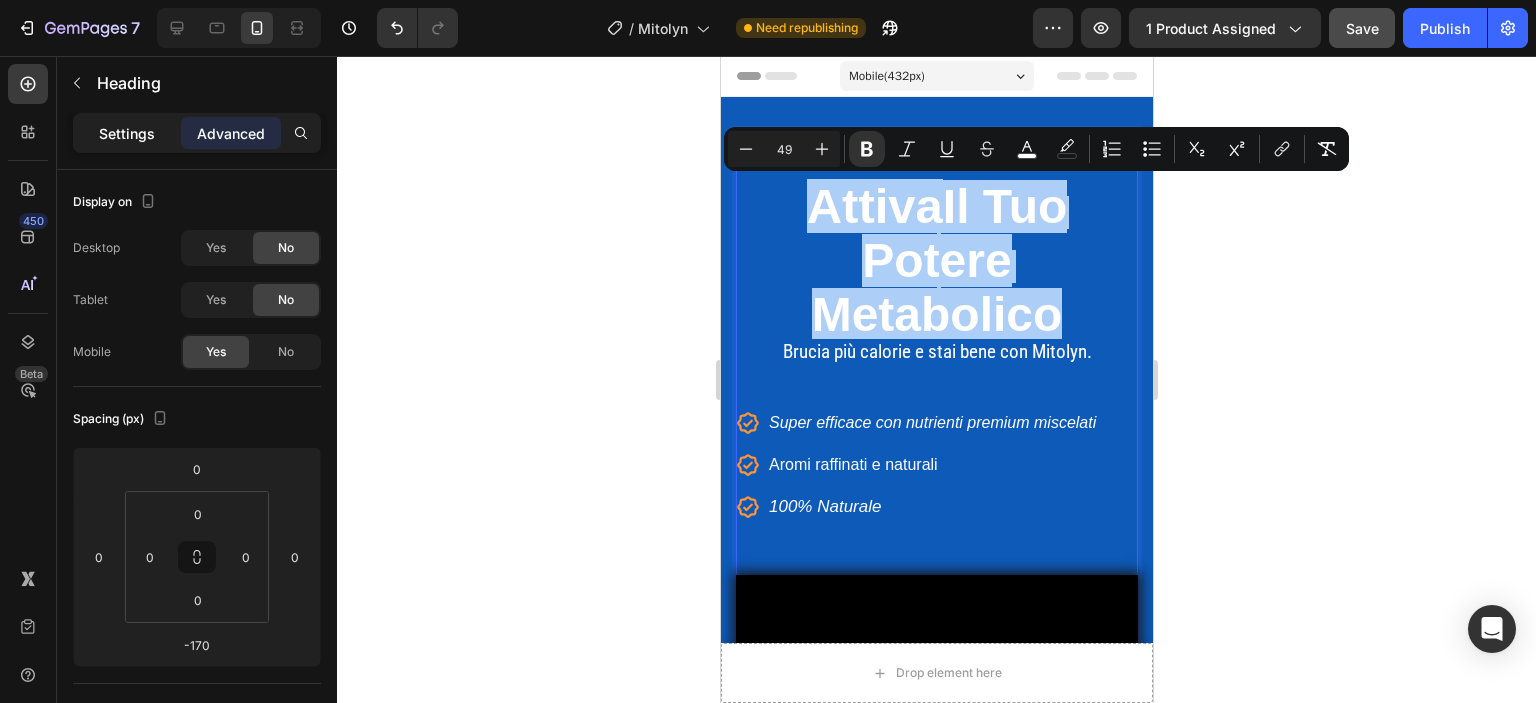 click on "Settings" at bounding box center [127, 133] 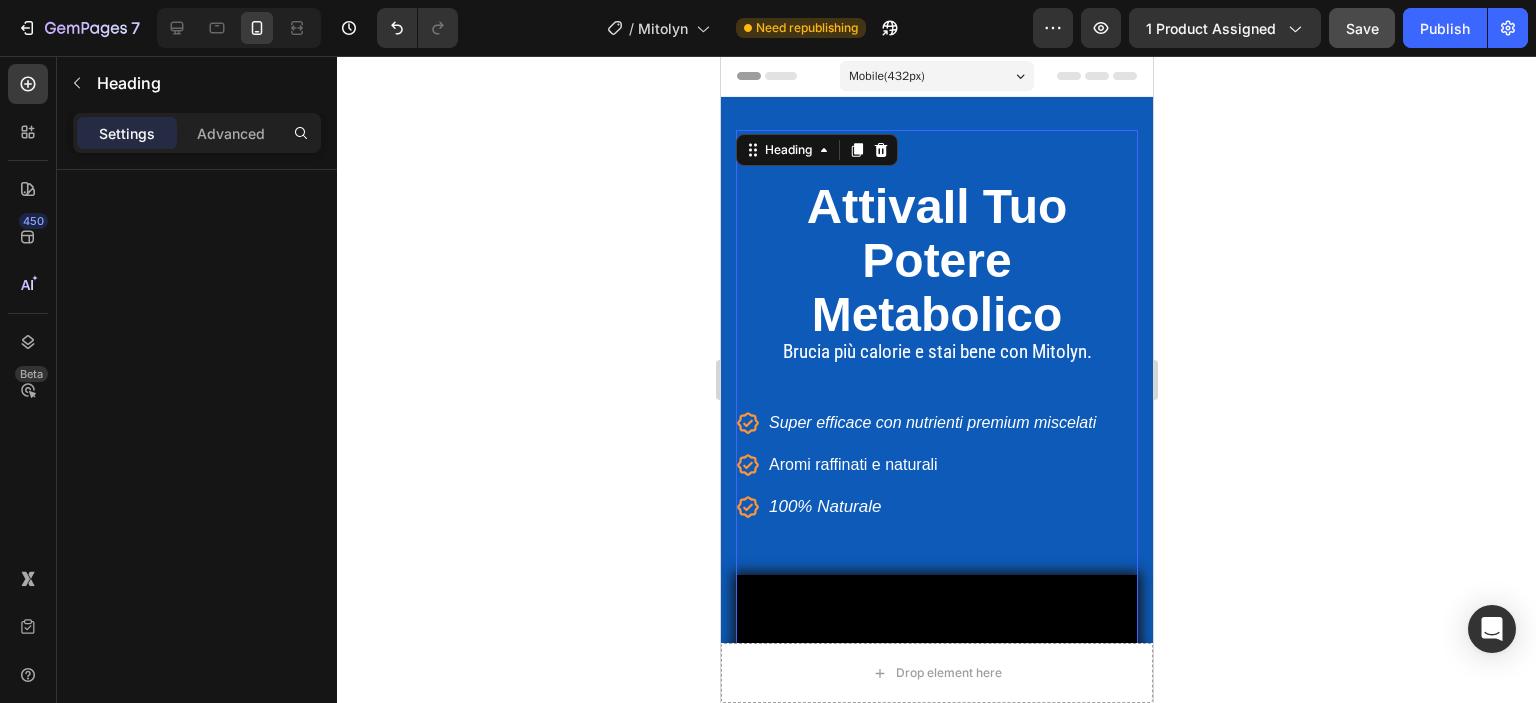 click on "Settings" at bounding box center [127, 133] 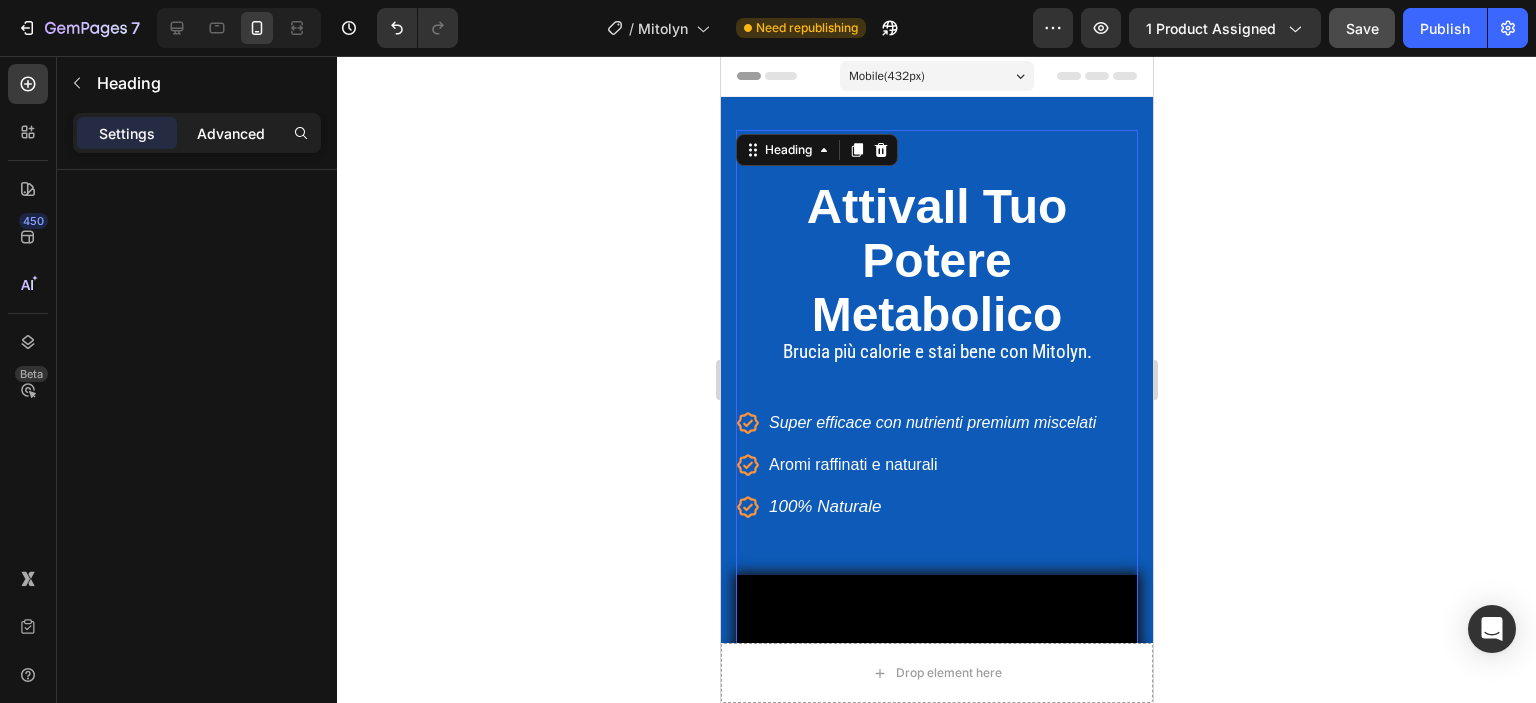 click on "Advanced" at bounding box center [231, 133] 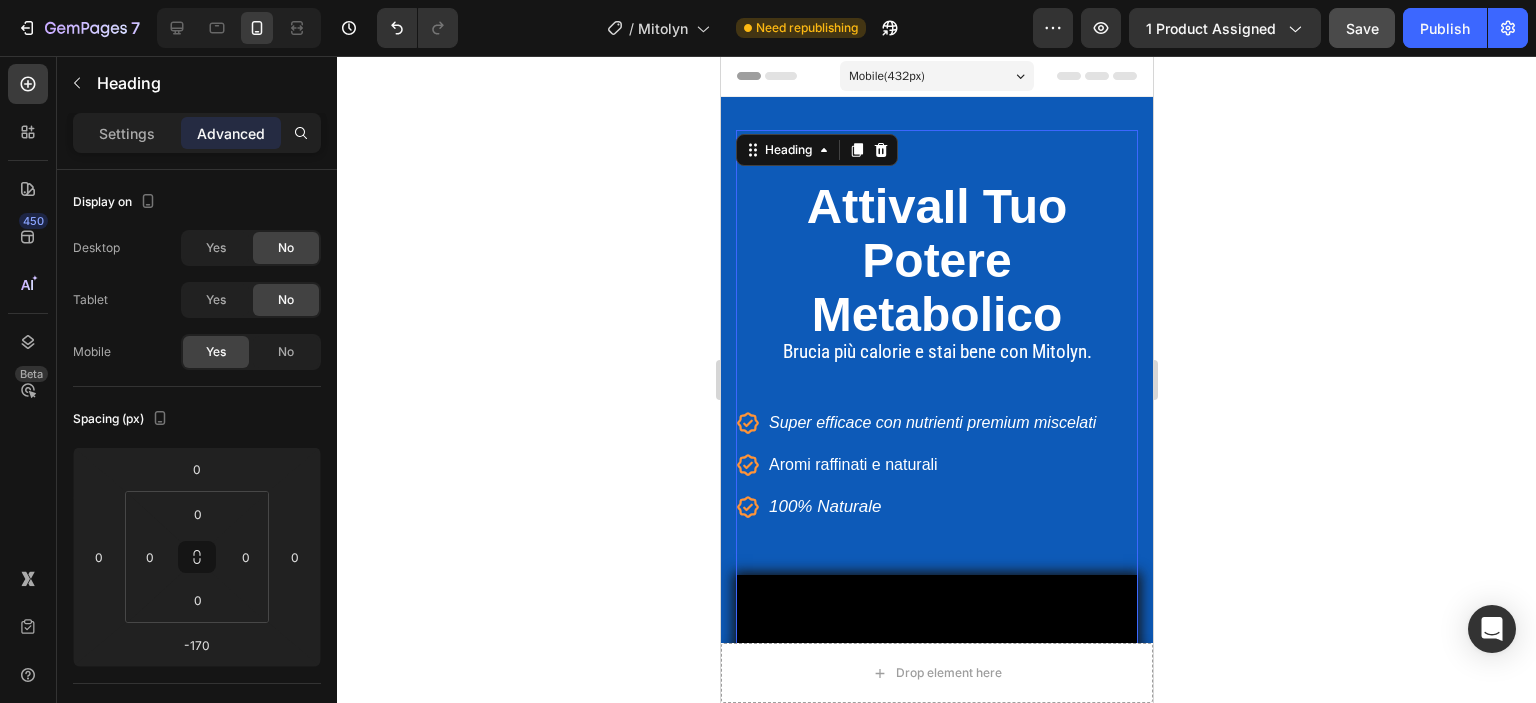click on "Display on Desktop Yes No Tablet Yes No Mobile Yes No" 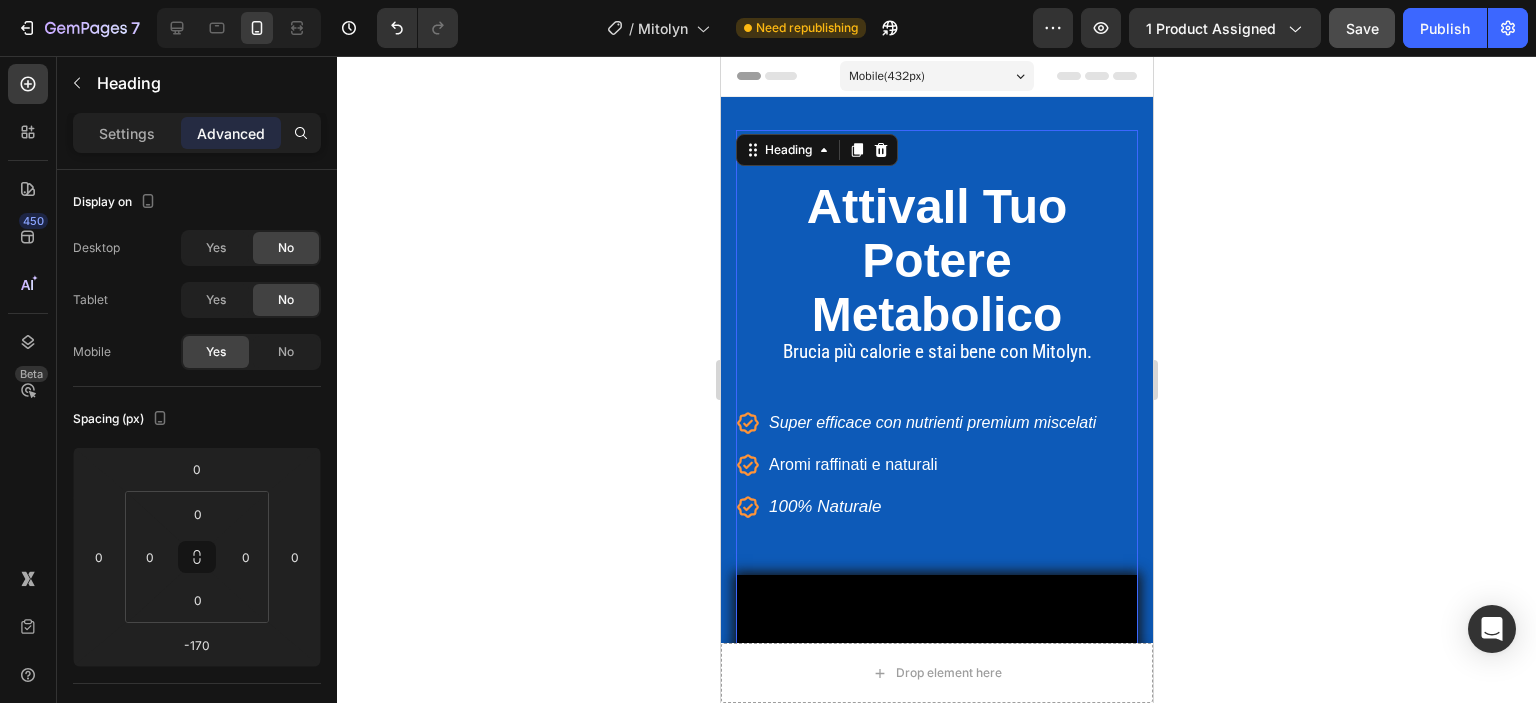 click 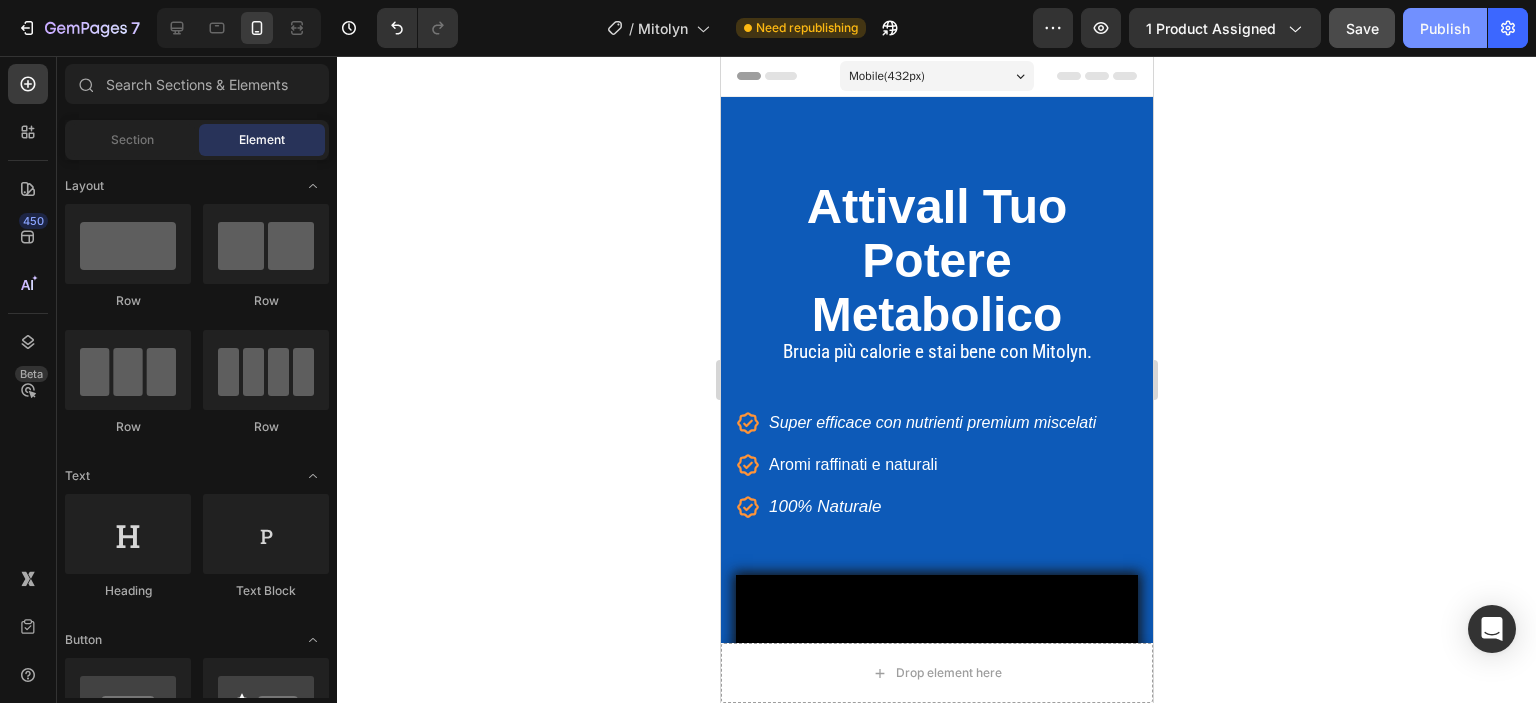 click on "Publish" at bounding box center [1445, 28] 